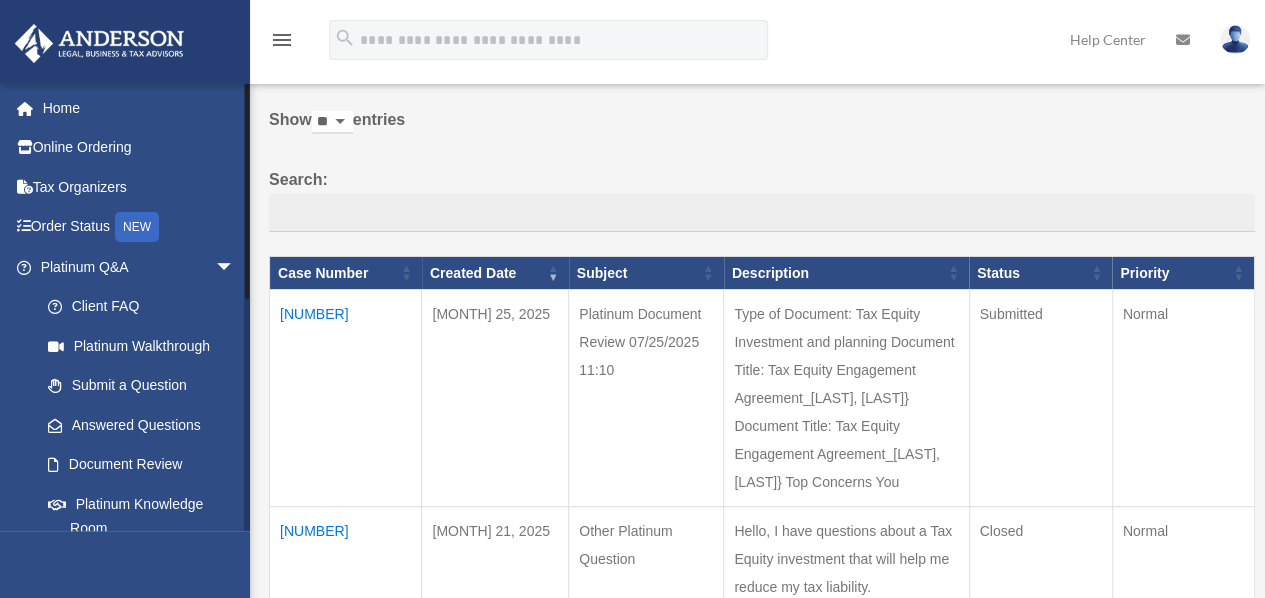 scroll, scrollTop: 100, scrollLeft: 0, axis: vertical 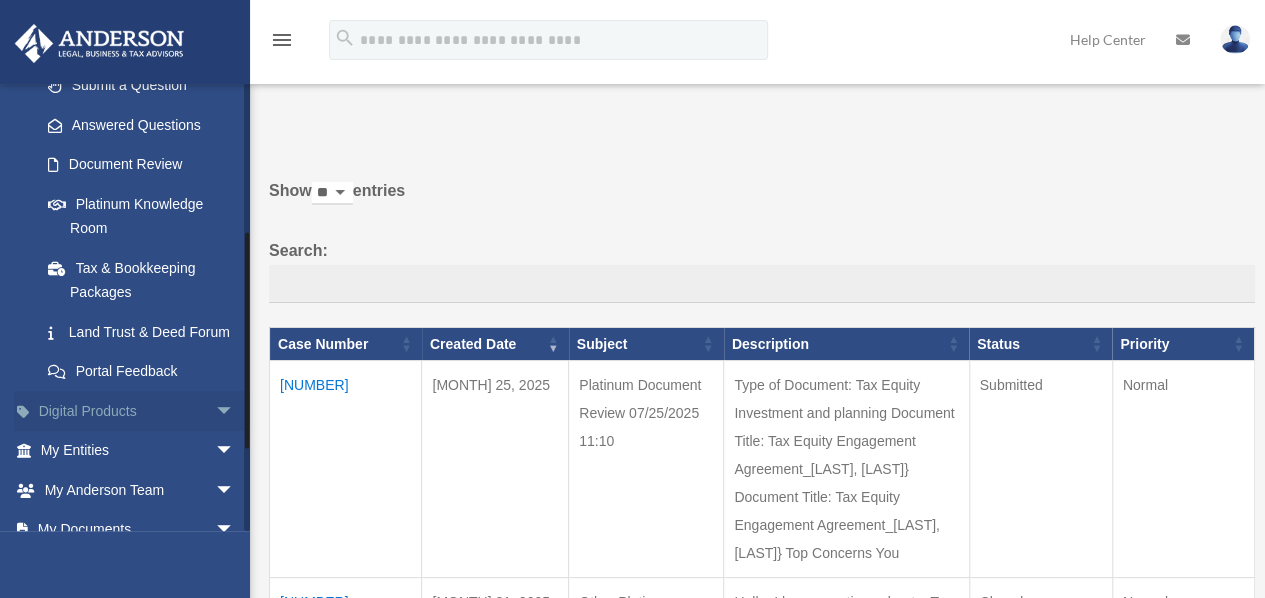 click on "arrow_drop_down" at bounding box center [235, 411] 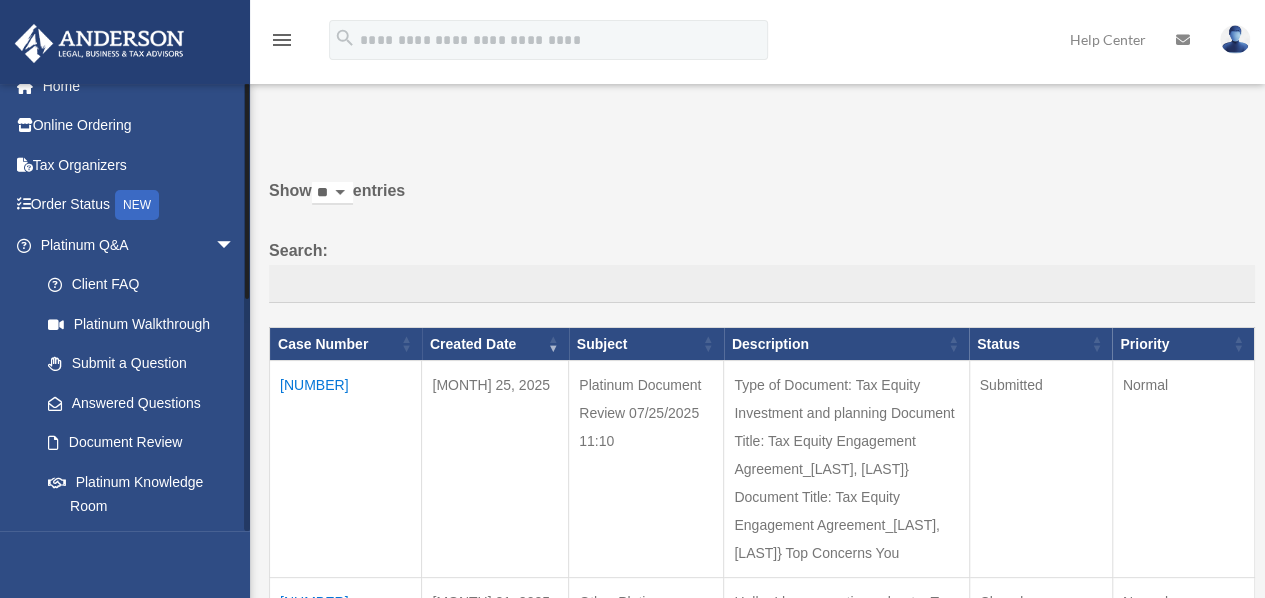 scroll, scrollTop: 0, scrollLeft: 0, axis: both 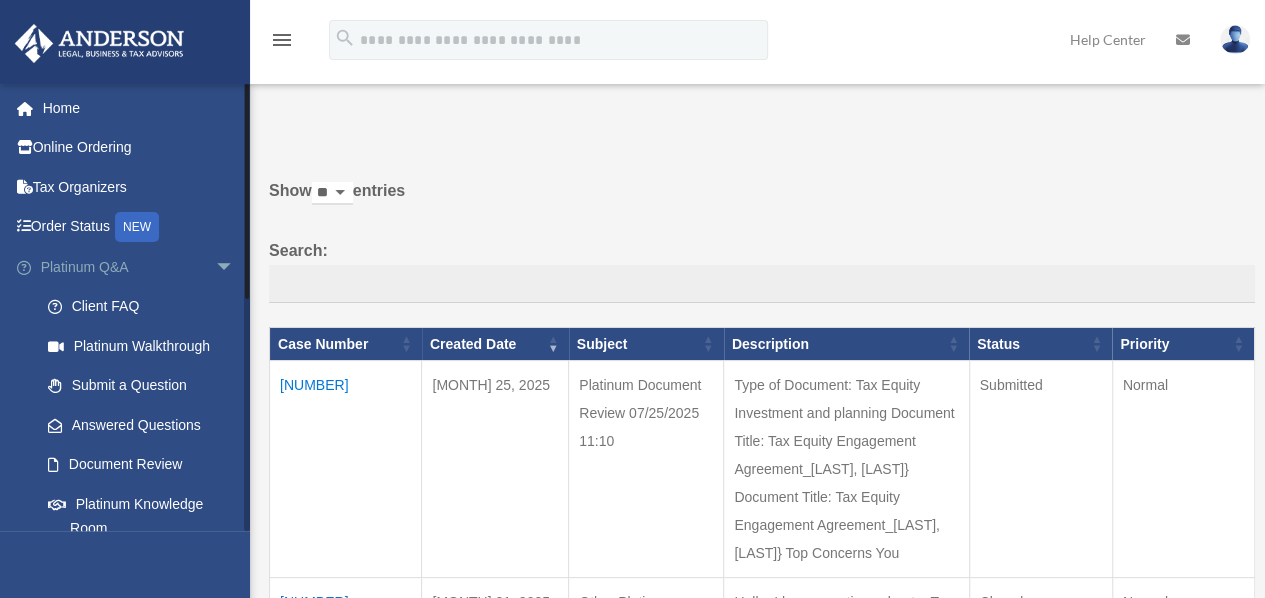 click on "arrow_drop_down" at bounding box center [235, 267] 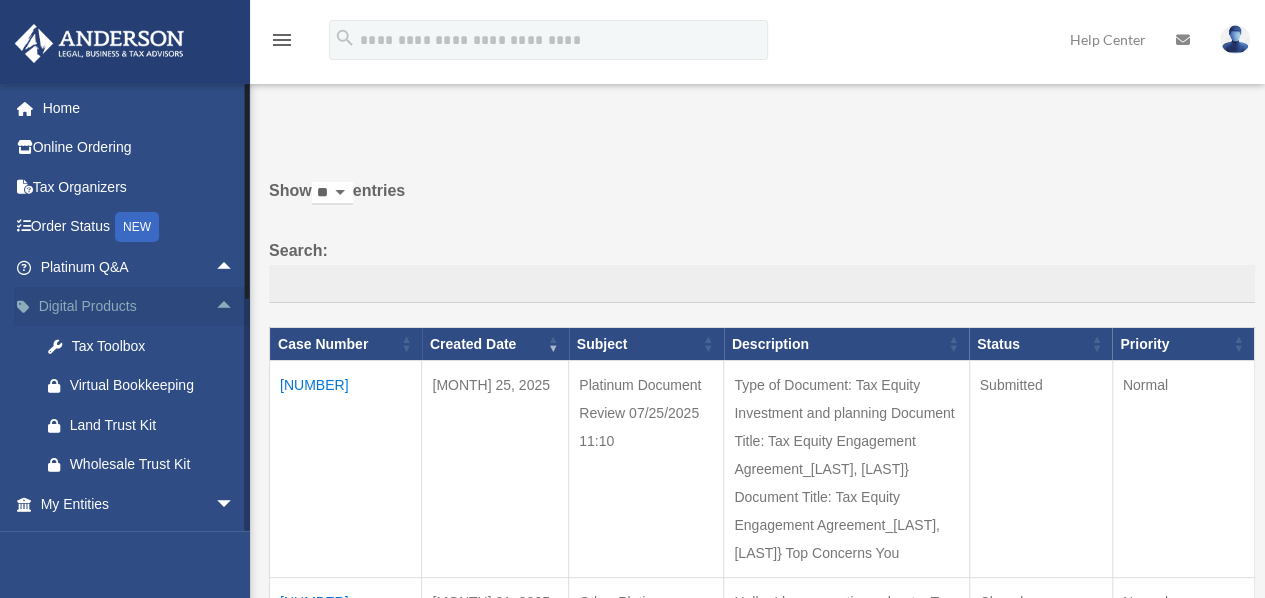 click on "arrow_drop_up" at bounding box center (235, 307) 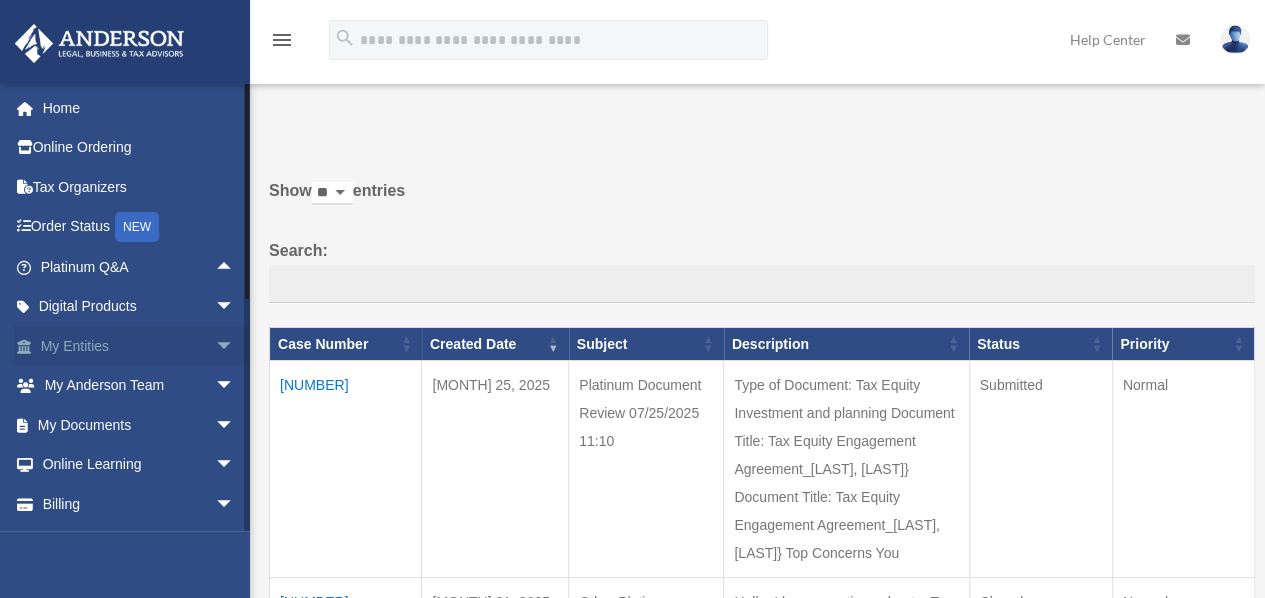 click on "arrow_drop_down" at bounding box center (235, 346) 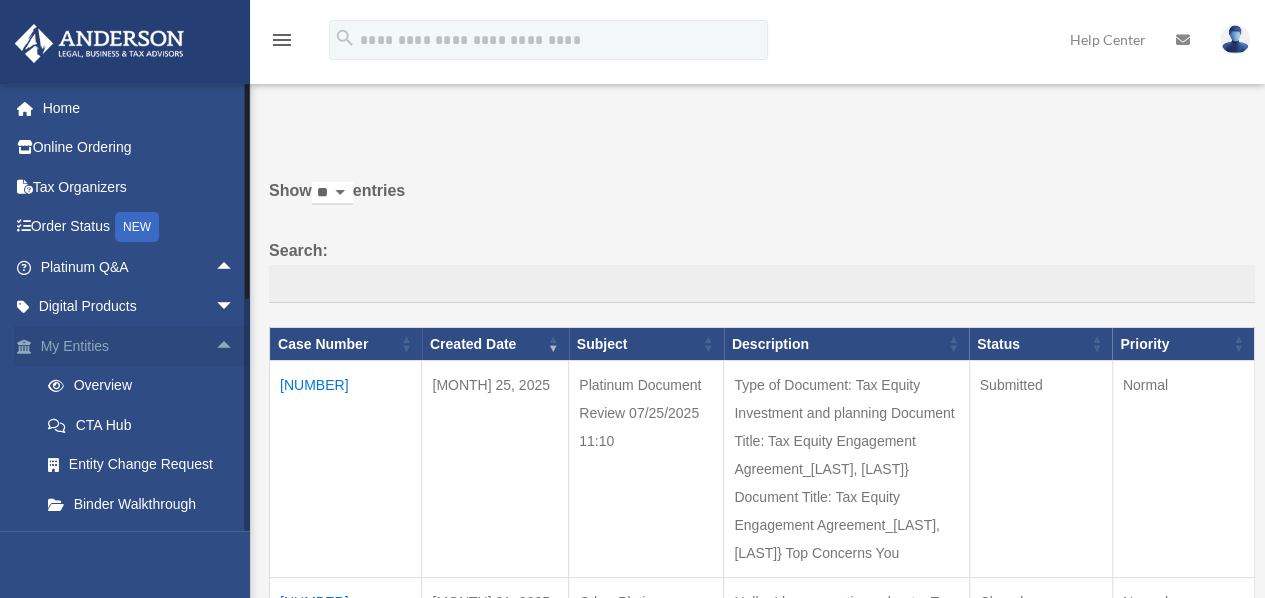 click on "arrow_drop_up" at bounding box center (235, 346) 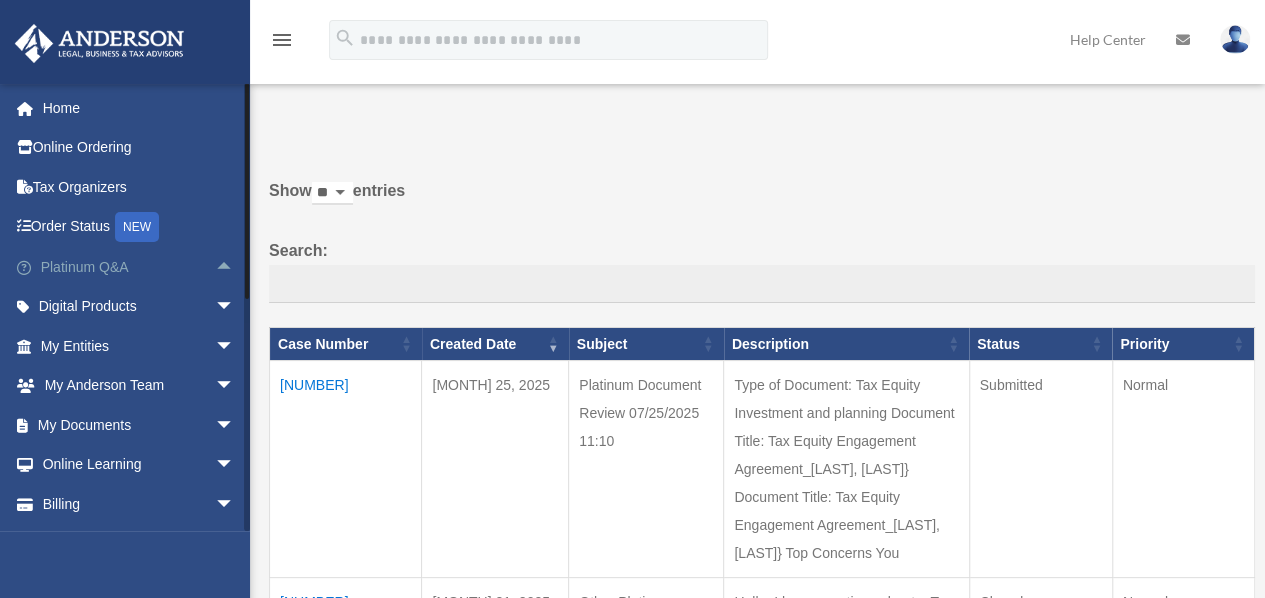 click on "arrow_drop_up" at bounding box center [235, 267] 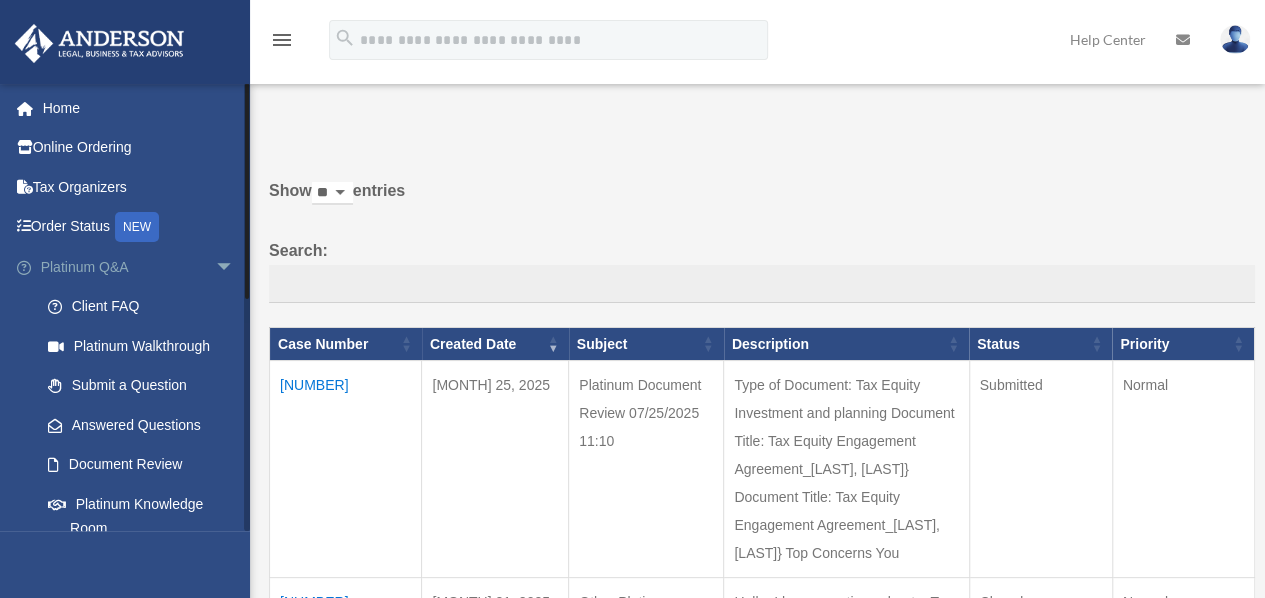 click on "arrow_drop_down" at bounding box center (235, 267) 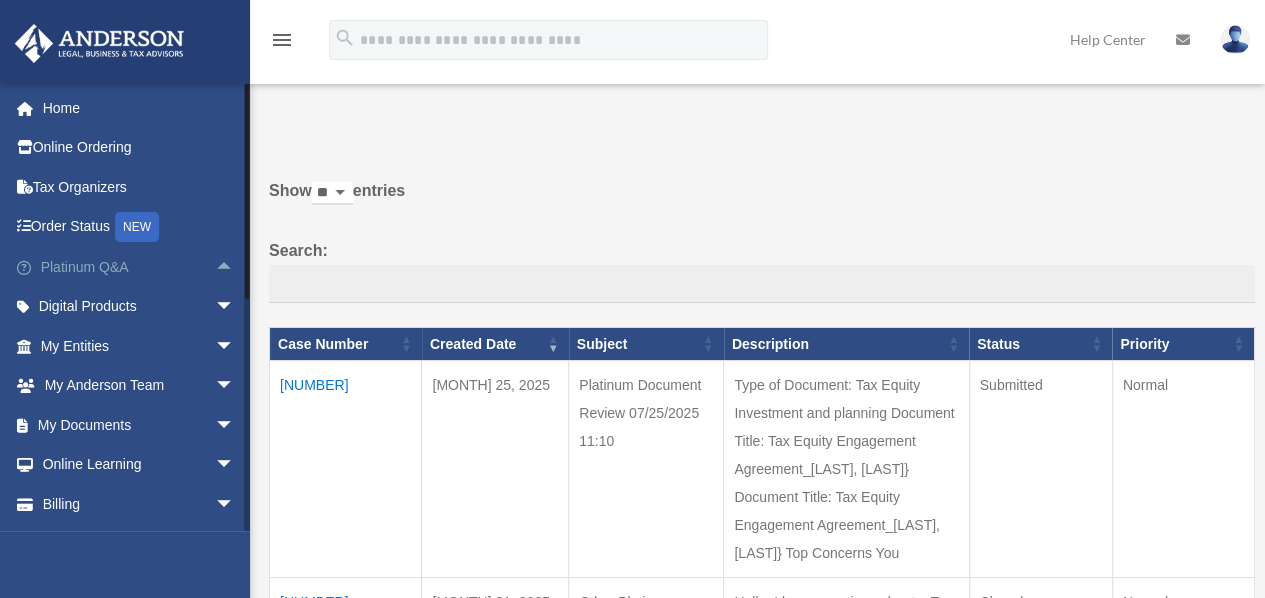 click on "arrow_drop_up" at bounding box center (235, 267) 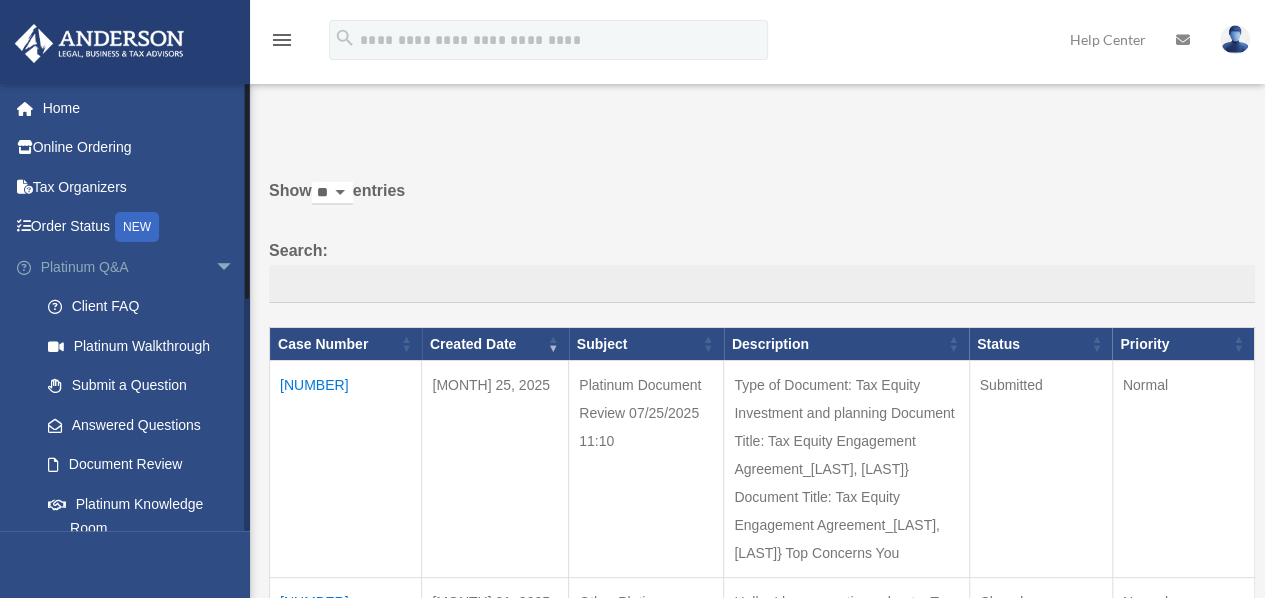 click on "arrow_drop_down" at bounding box center [235, 267] 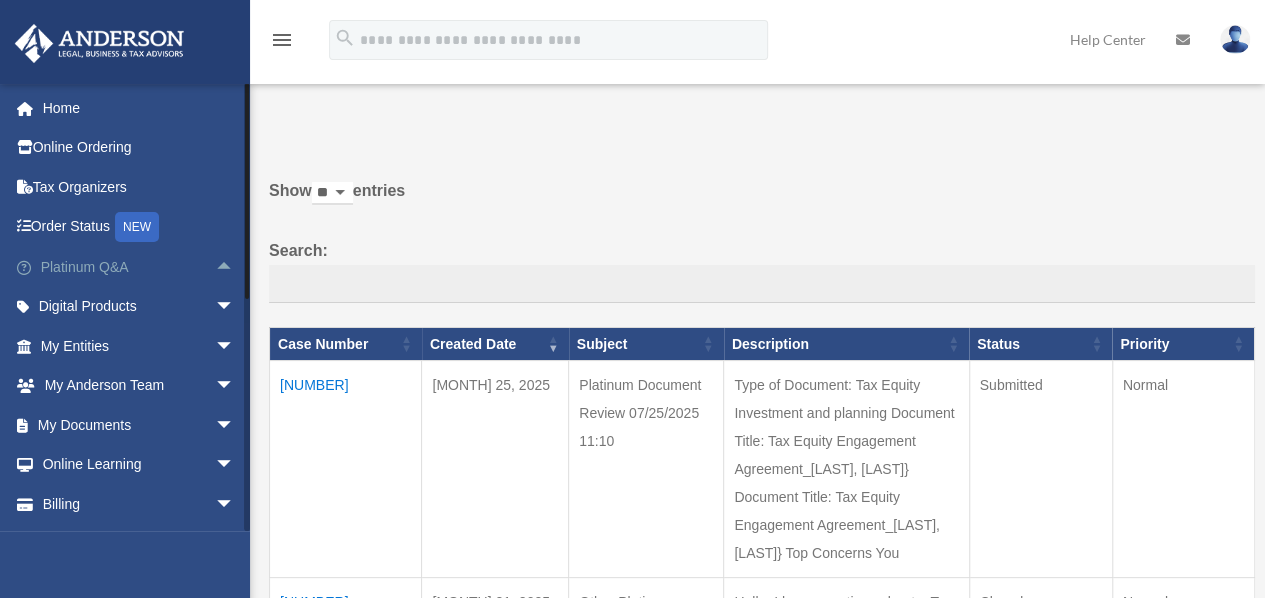 click on "arrow_drop_up" at bounding box center (235, 267) 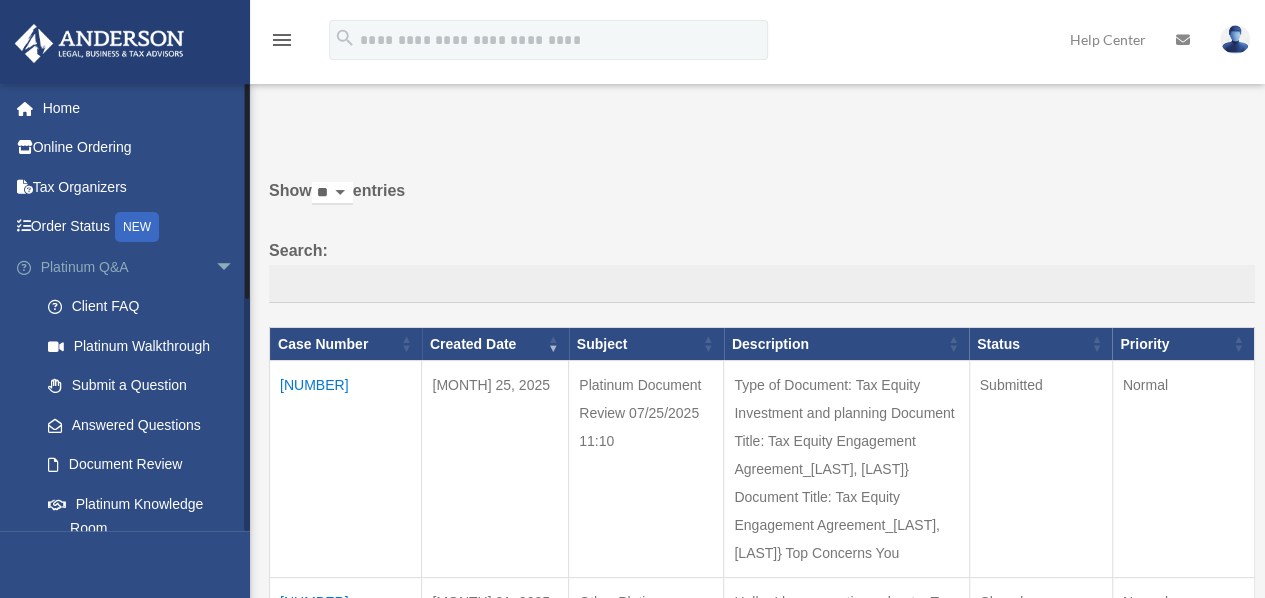 click on "arrow_drop_down" at bounding box center [235, 267] 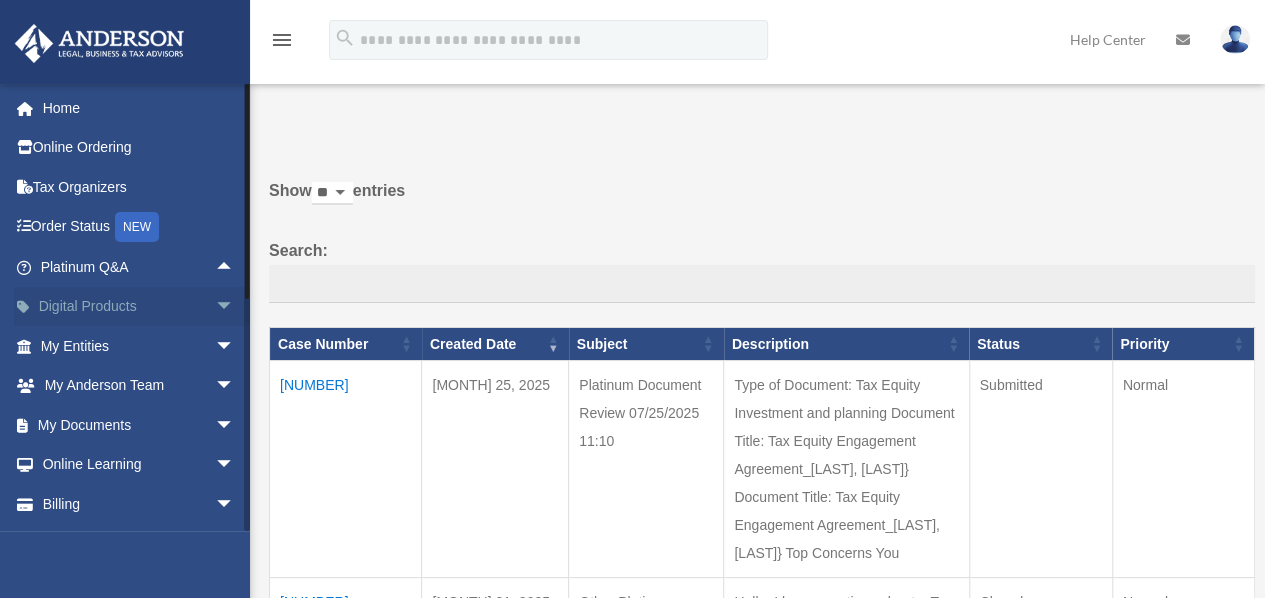 click on "arrow_drop_down" at bounding box center [235, 307] 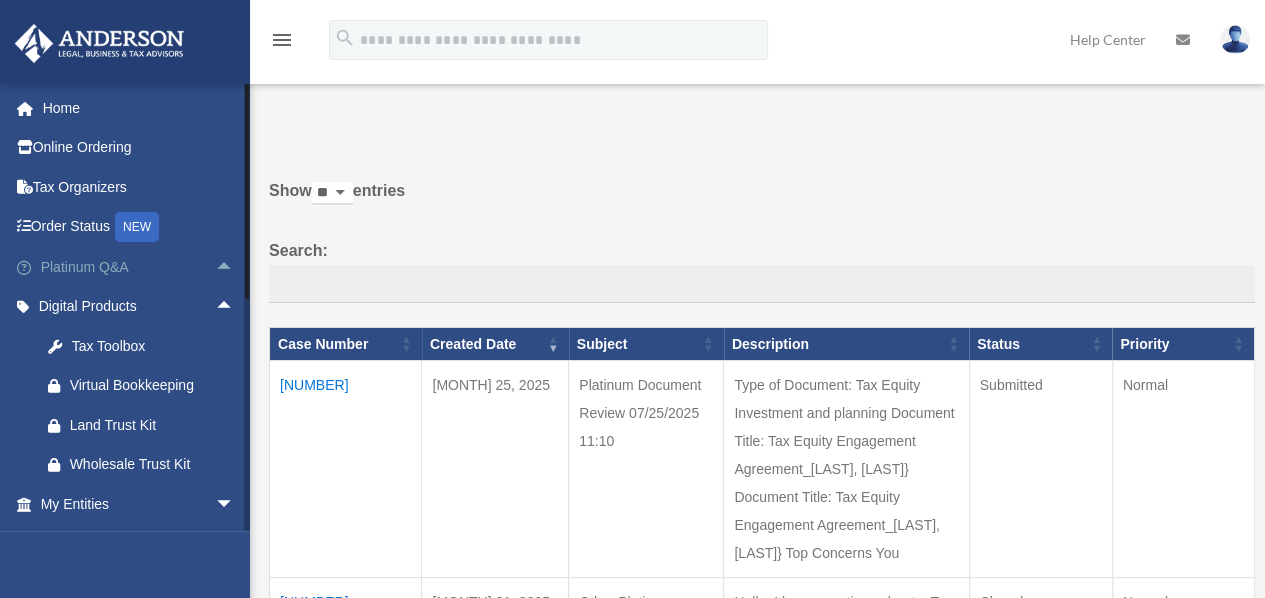 click on "arrow_drop_up" at bounding box center [235, 267] 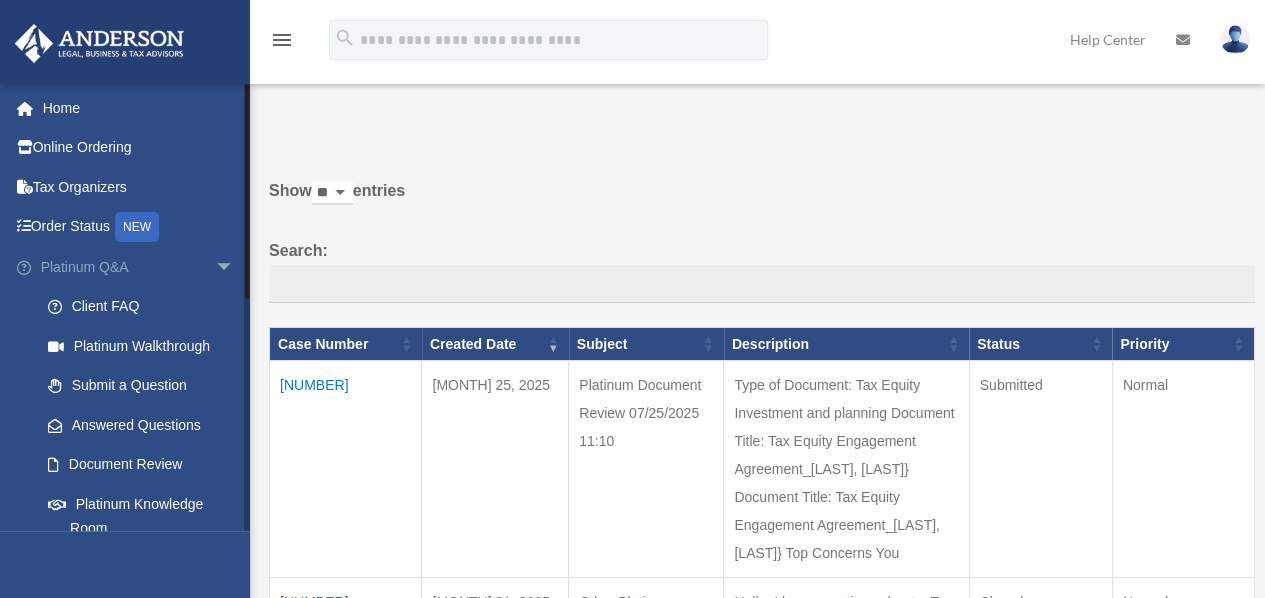 click on "arrow_drop_down" at bounding box center (235, 267) 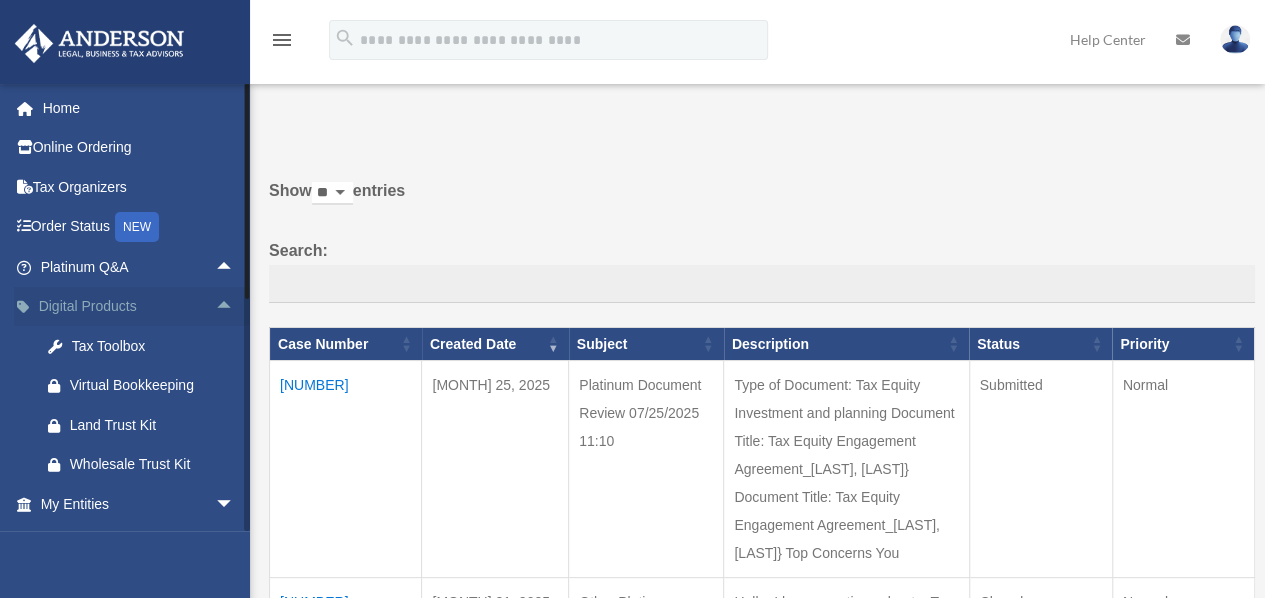 click on "arrow_drop_up" at bounding box center (235, 307) 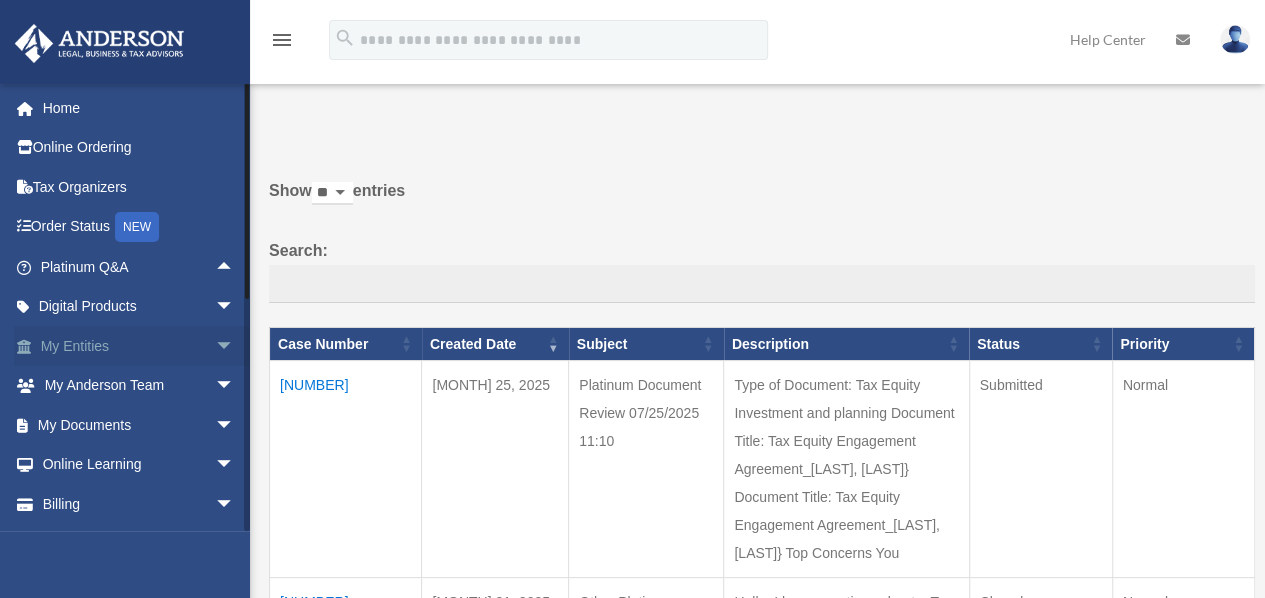 click on "arrow_drop_down" at bounding box center [235, 346] 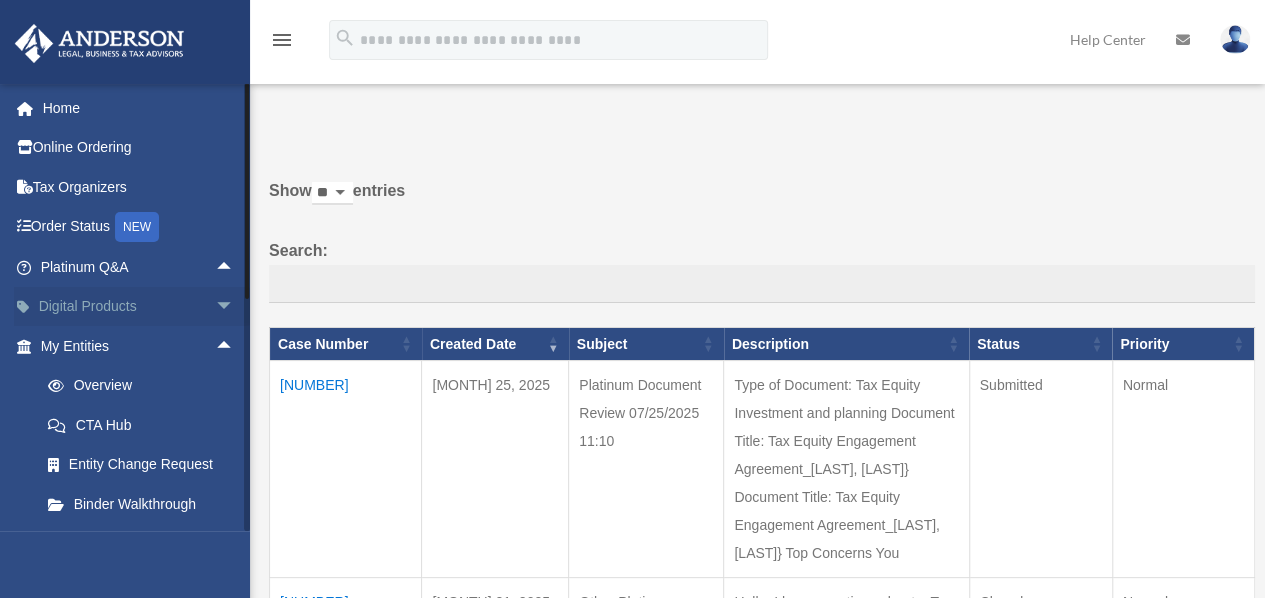 click on "arrow_drop_down" at bounding box center (235, 307) 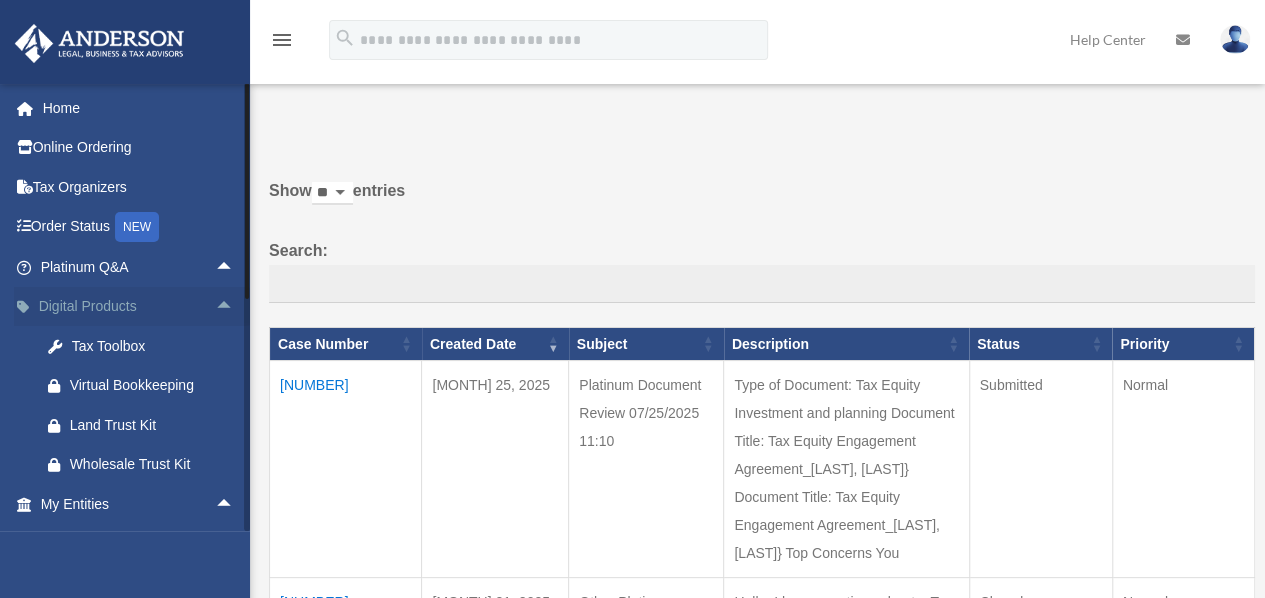 click on "arrow_drop_up" at bounding box center [235, 307] 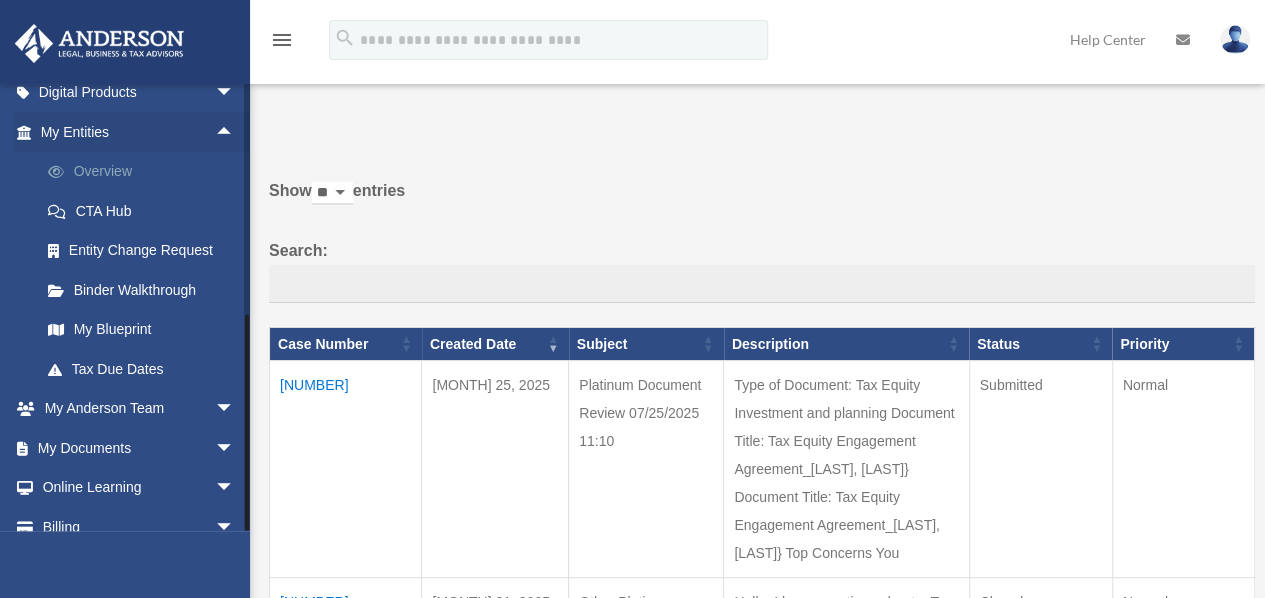 scroll, scrollTop: 273, scrollLeft: 0, axis: vertical 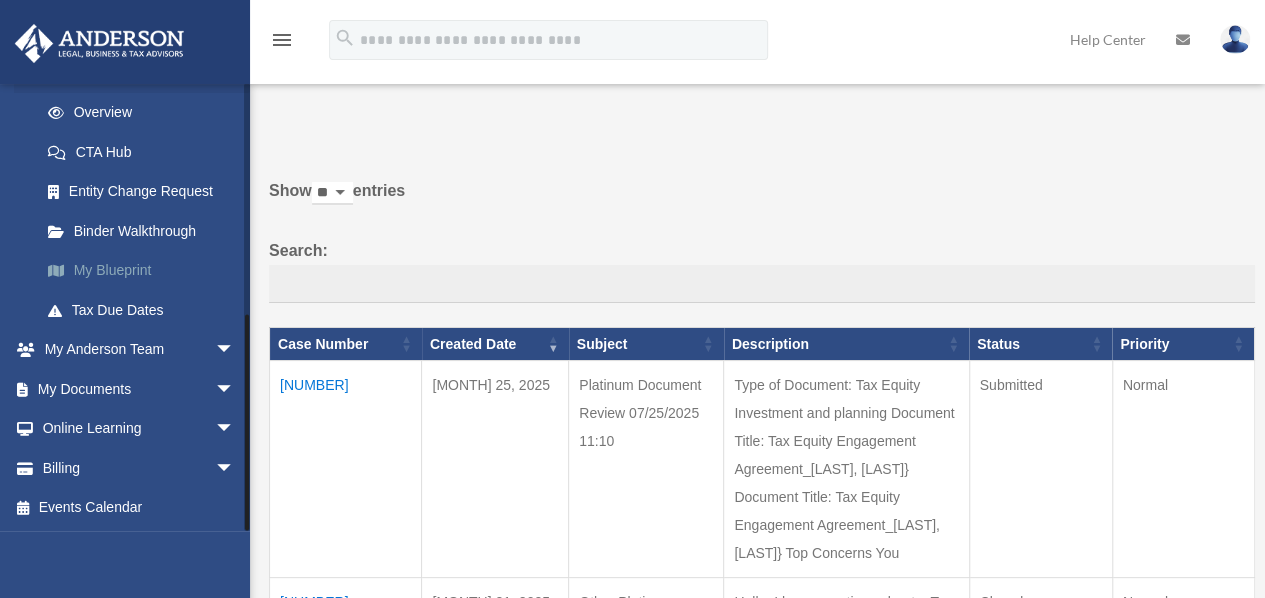click on "My Blueprint" at bounding box center (146, 271) 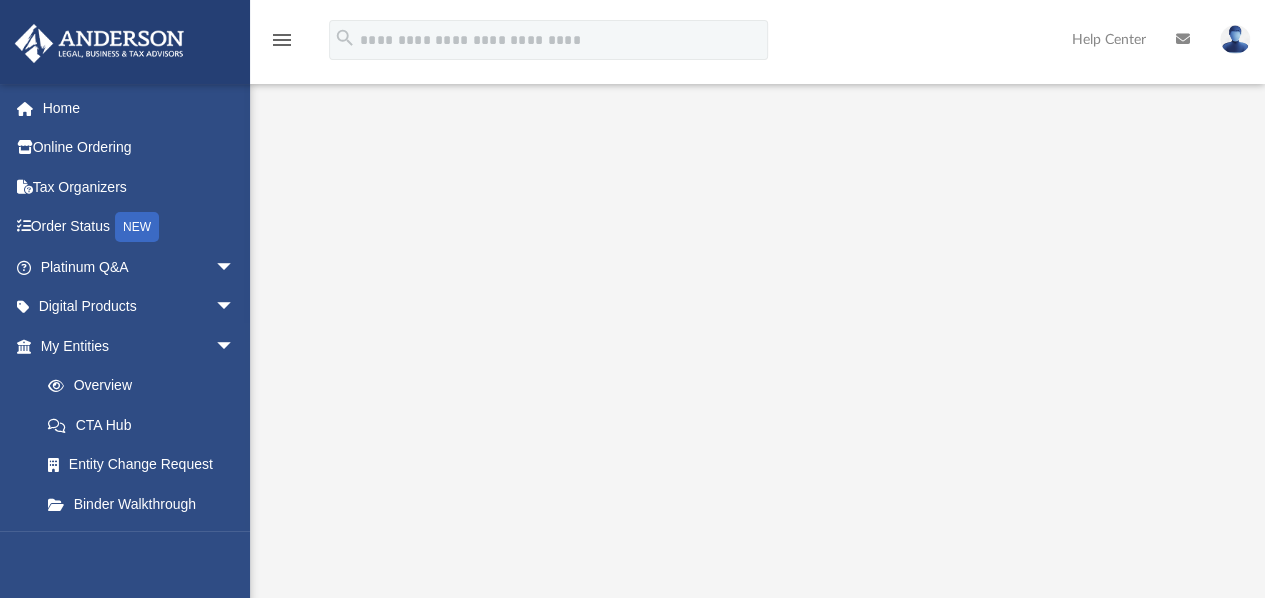 scroll, scrollTop: 0, scrollLeft: 0, axis: both 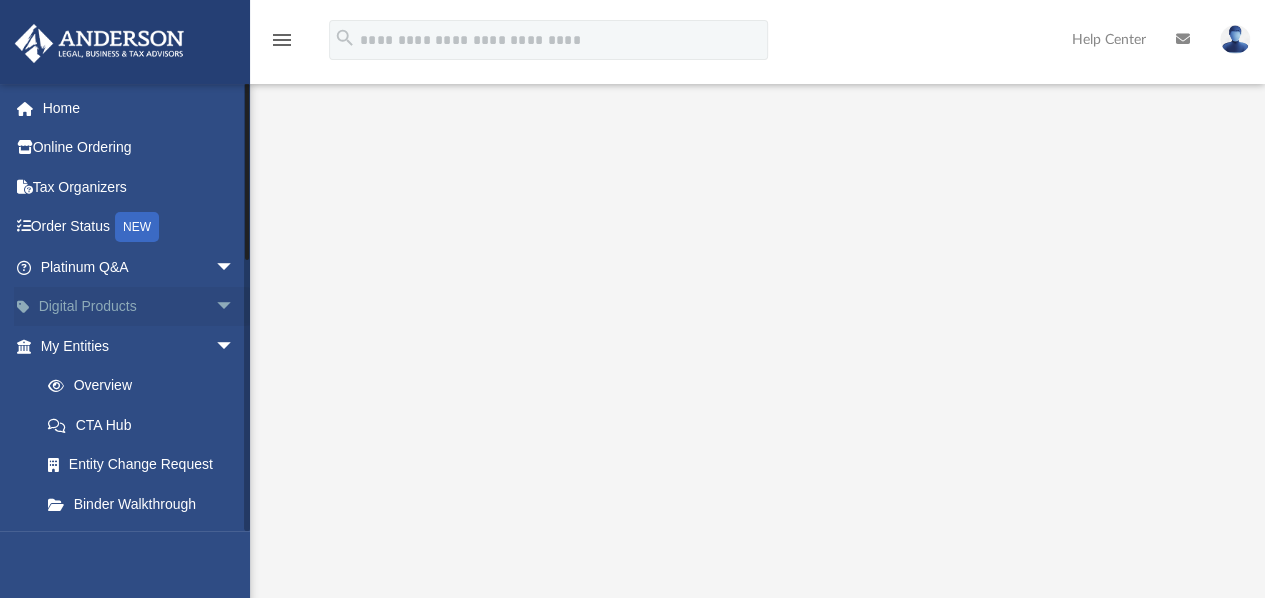 click on "Digital Products arrow_drop_down" at bounding box center [139, 307] 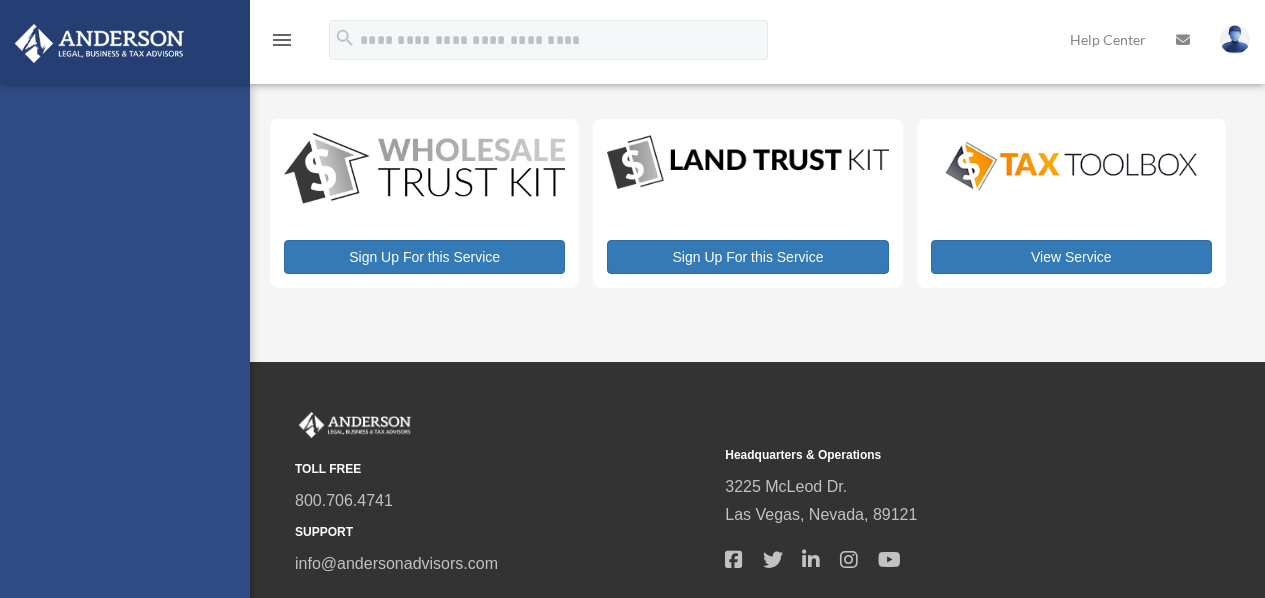 scroll, scrollTop: 0, scrollLeft: 0, axis: both 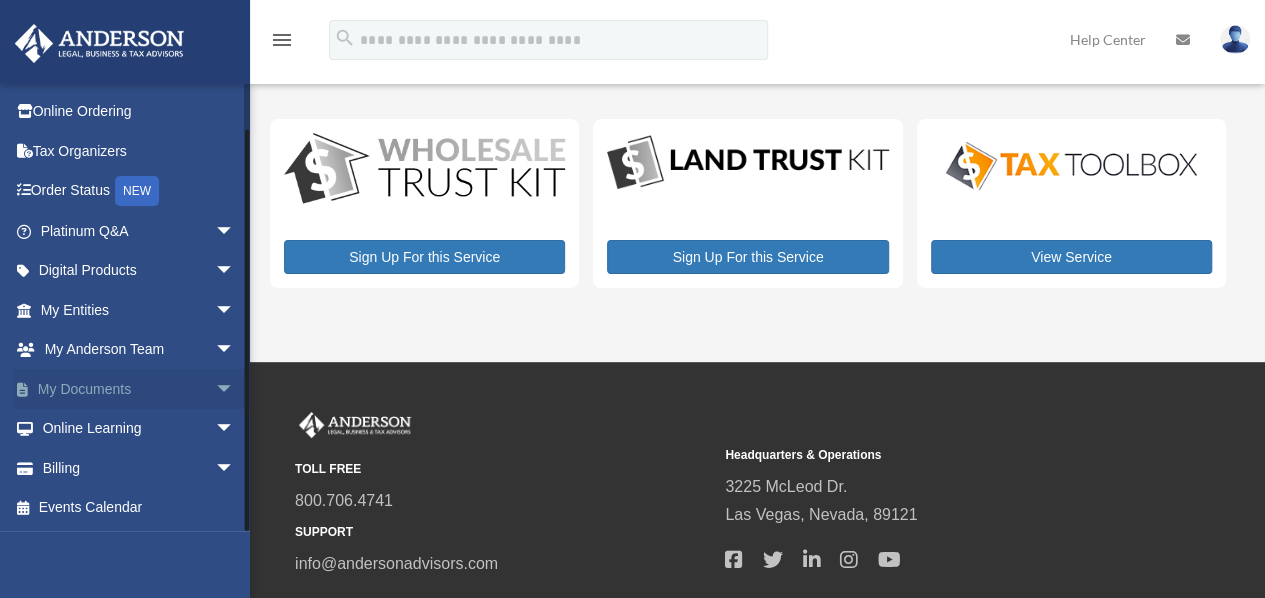 click on "arrow_drop_down" at bounding box center (235, 389) 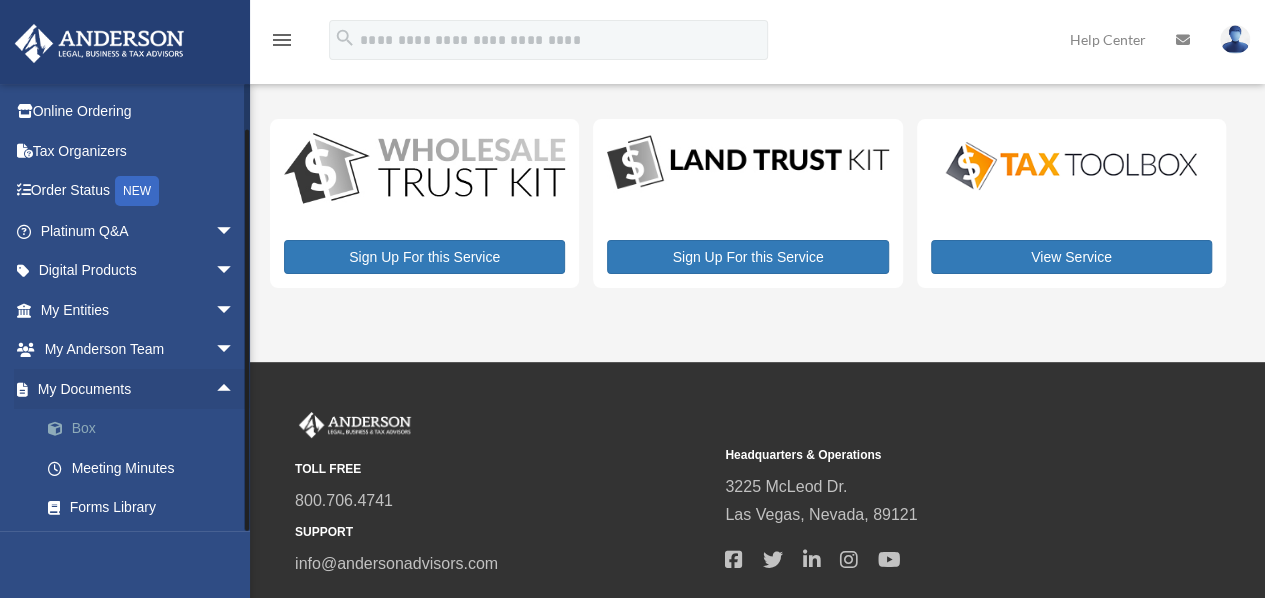 click on "Box" at bounding box center (146, 429) 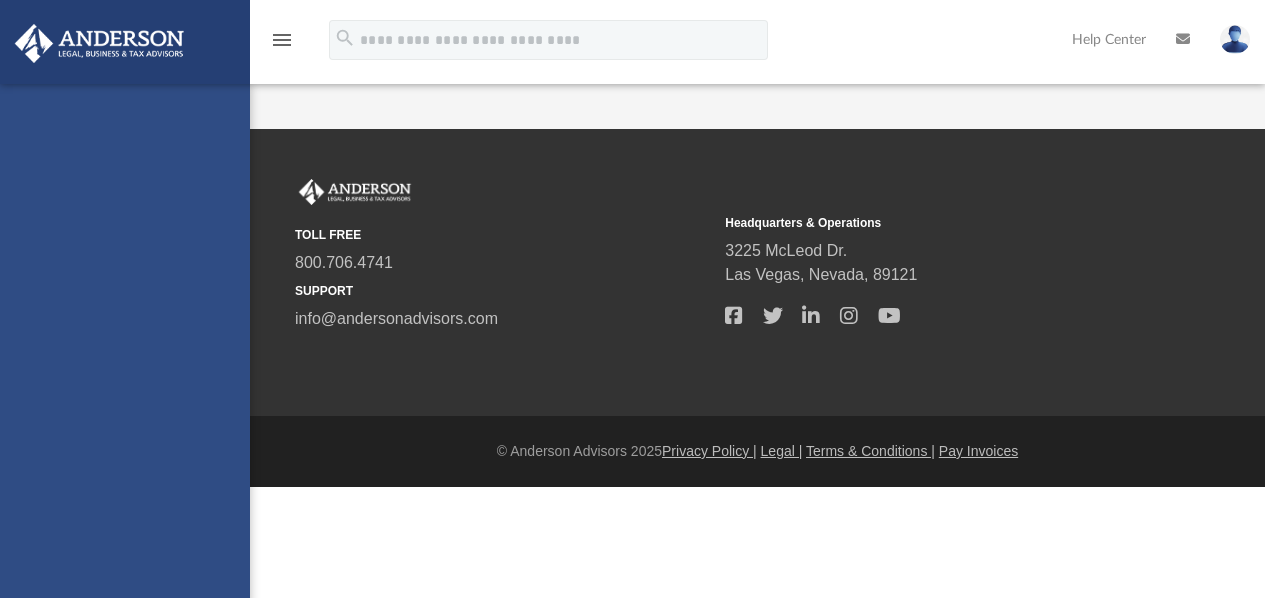 scroll, scrollTop: 0, scrollLeft: 0, axis: both 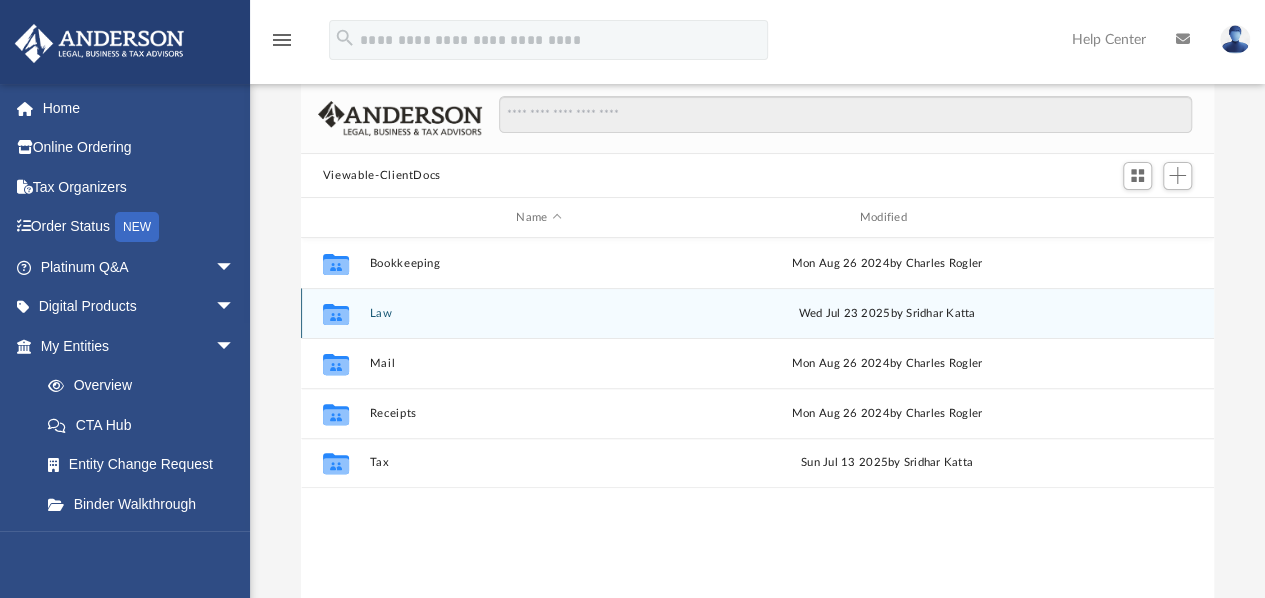 click 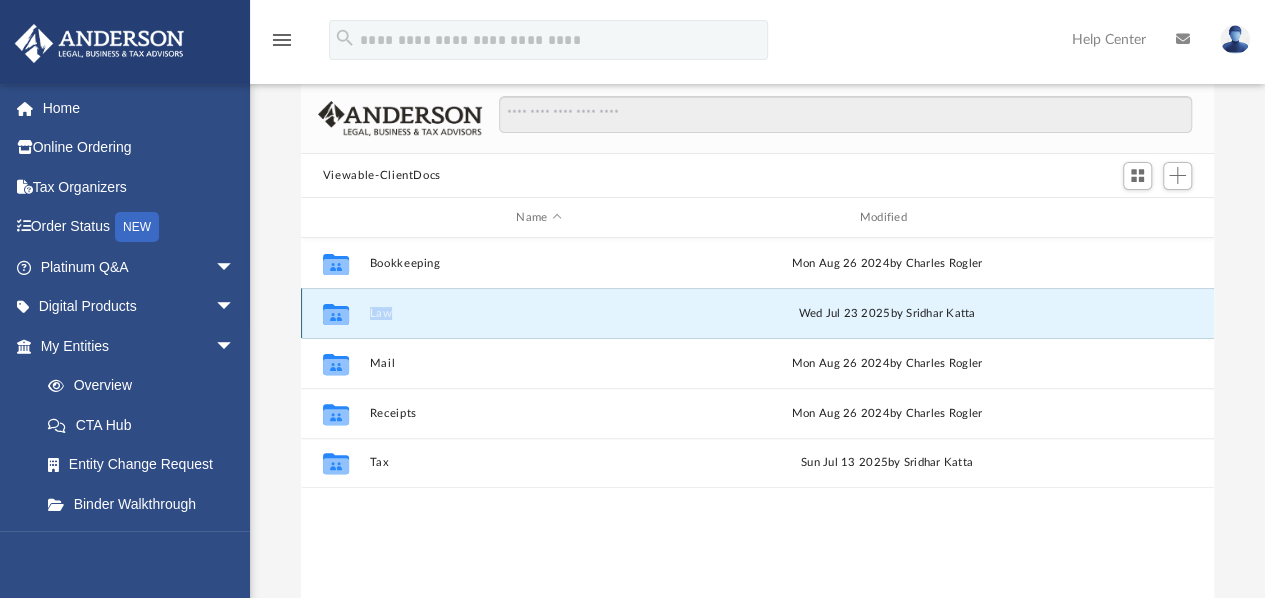 click 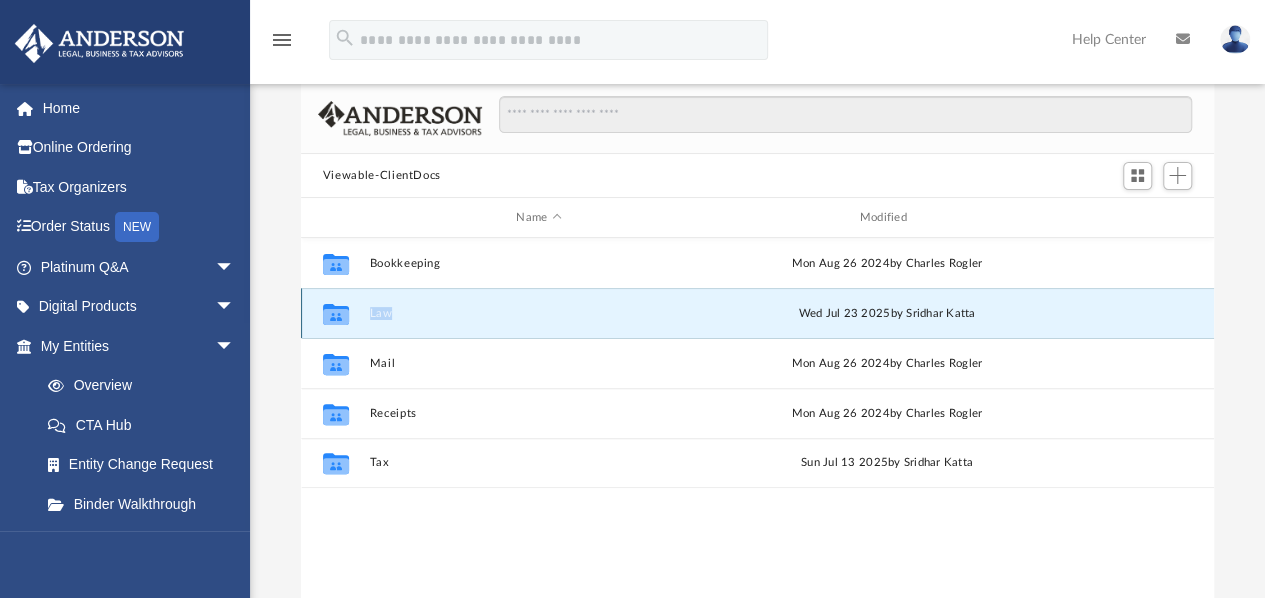 click on "Law" at bounding box center [538, 313] 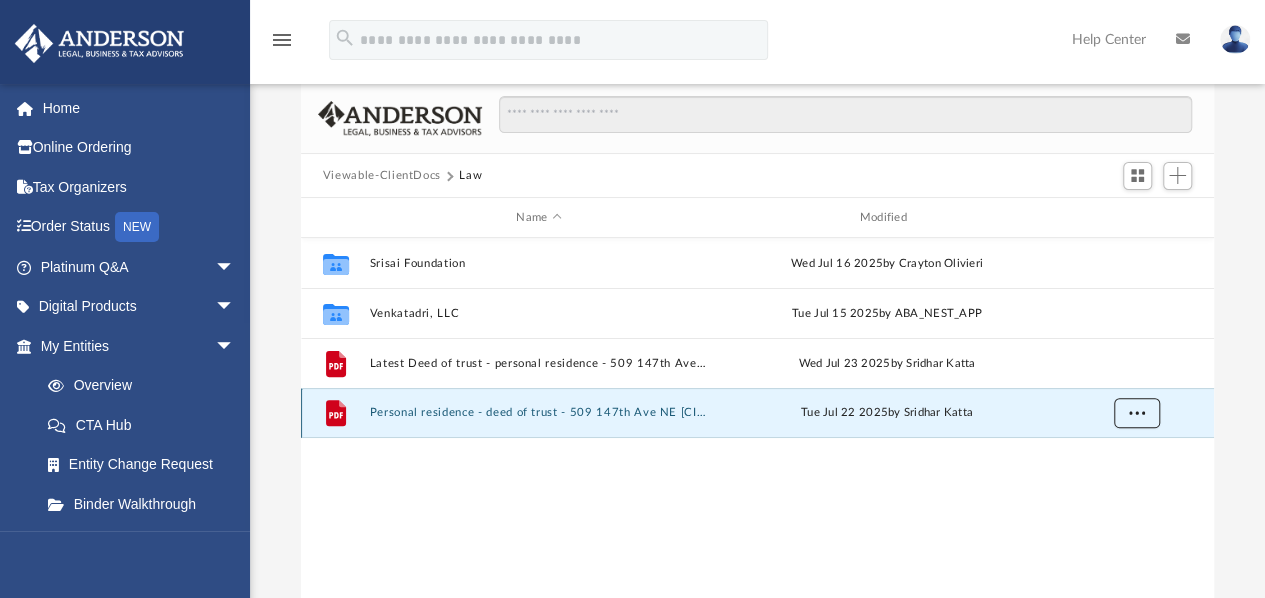 click at bounding box center (1136, 412) 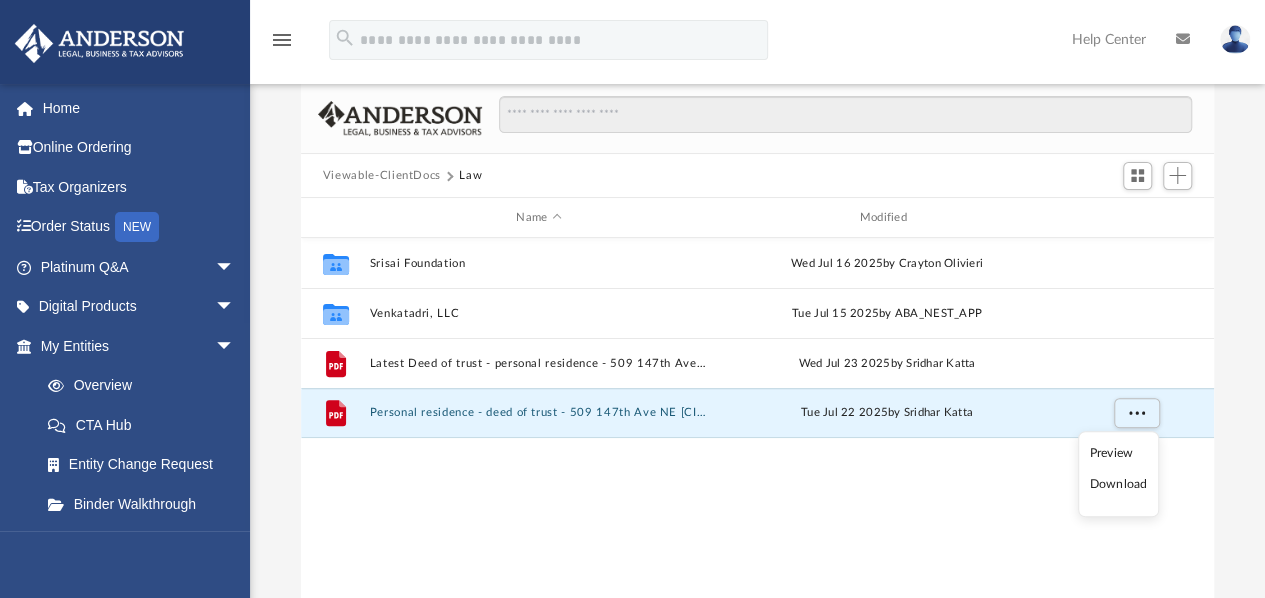 click on "Collaborated Folder Srisai Foundation Wed Jul 16 2025  by Crayton Olivieri Collaborated Folder Venkatadri, LLC Tue Jul 15 2025  by ABA_NEST_APP File Latest Deed of trust - personal residence - 509 147th Ave NE.pdf Wed Jul 23 2025  by Sridhar Katta File Personal residence - deed of trust - 509 147th Ave NE Bellevue WA 98007.pdf Tue Jul 22 2025  by Sridhar Katta" at bounding box center (757, 445) 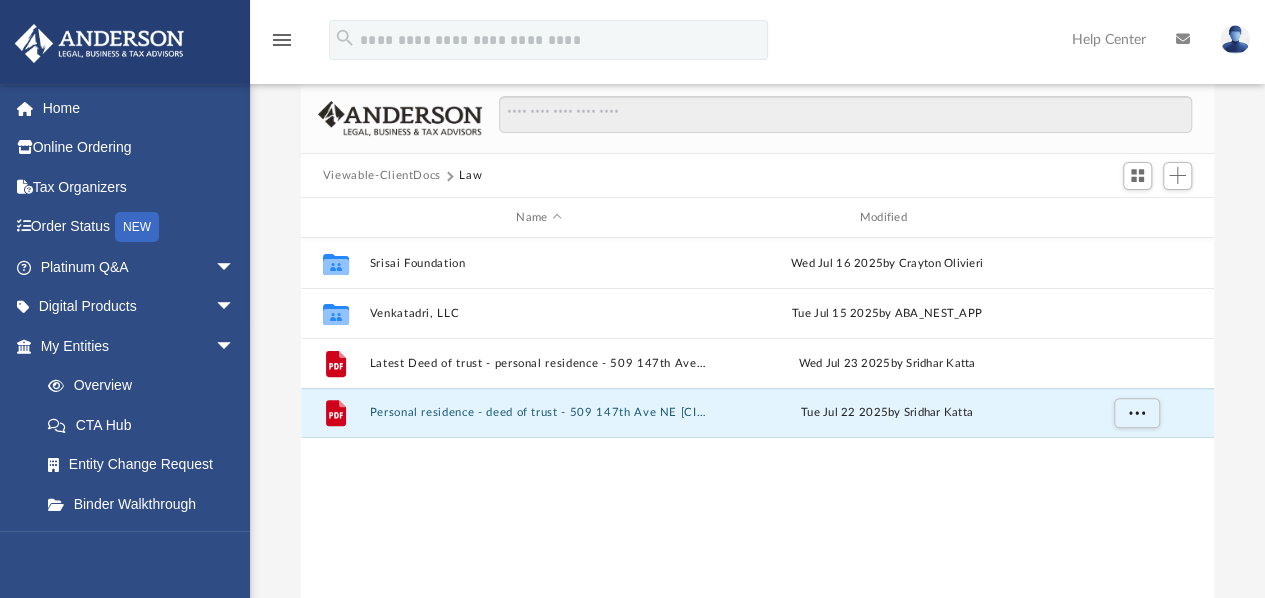 click on "Collaborated Folder Srisai Foundation Wed Jul 16 2025  by Crayton Olivieri Collaborated Folder Venkatadri, LLC Tue Jul 15 2025  by ABA_NEST_APP File Latest Deed of trust - personal residence - 509 147th Ave NE.pdf Wed Jul 23 2025  by Sridhar Katta File Personal residence - deed of trust - 509 147th Ave NE Bellevue WA 98007.pdf Tue Jul 22 2025  by Sridhar Katta" at bounding box center (757, 445) 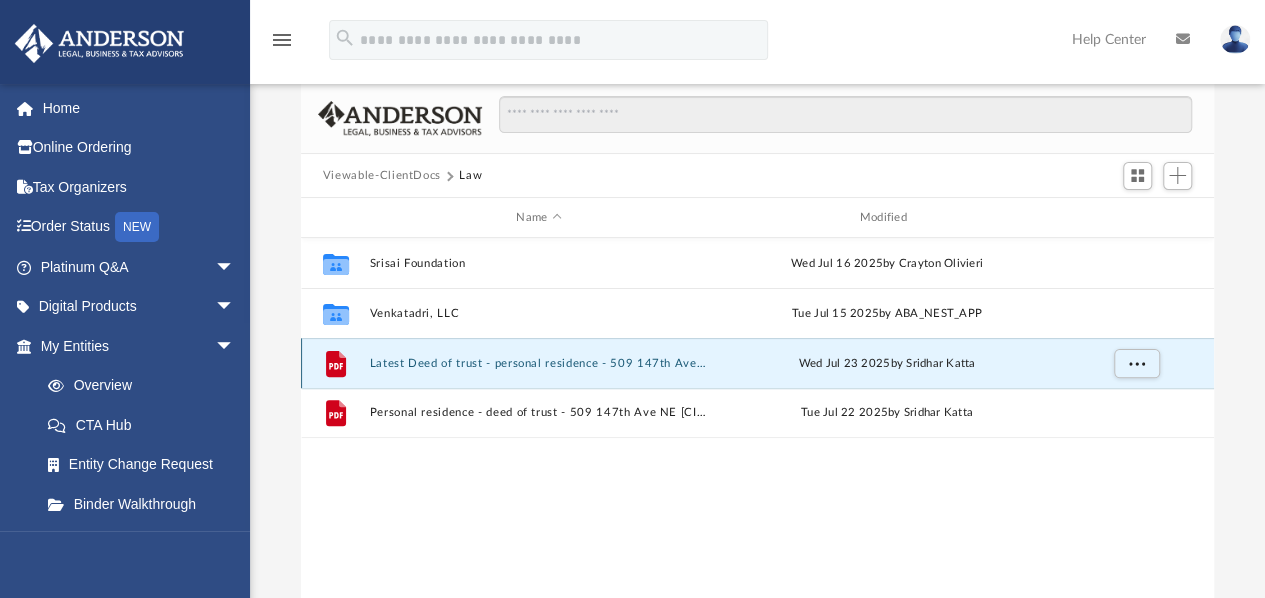 click on "Latest Deed of trust - personal residence - 509 147th Ave NE.pdf" at bounding box center (538, 363) 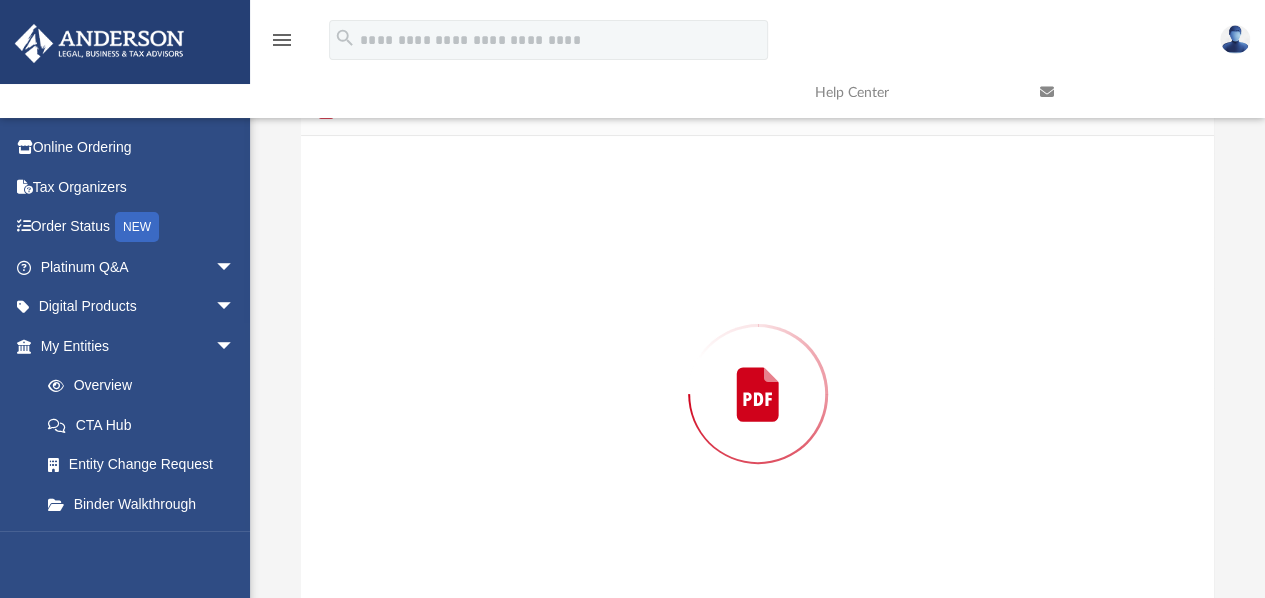 scroll, scrollTop: 154, scrollLeft: 0, axis: vertical 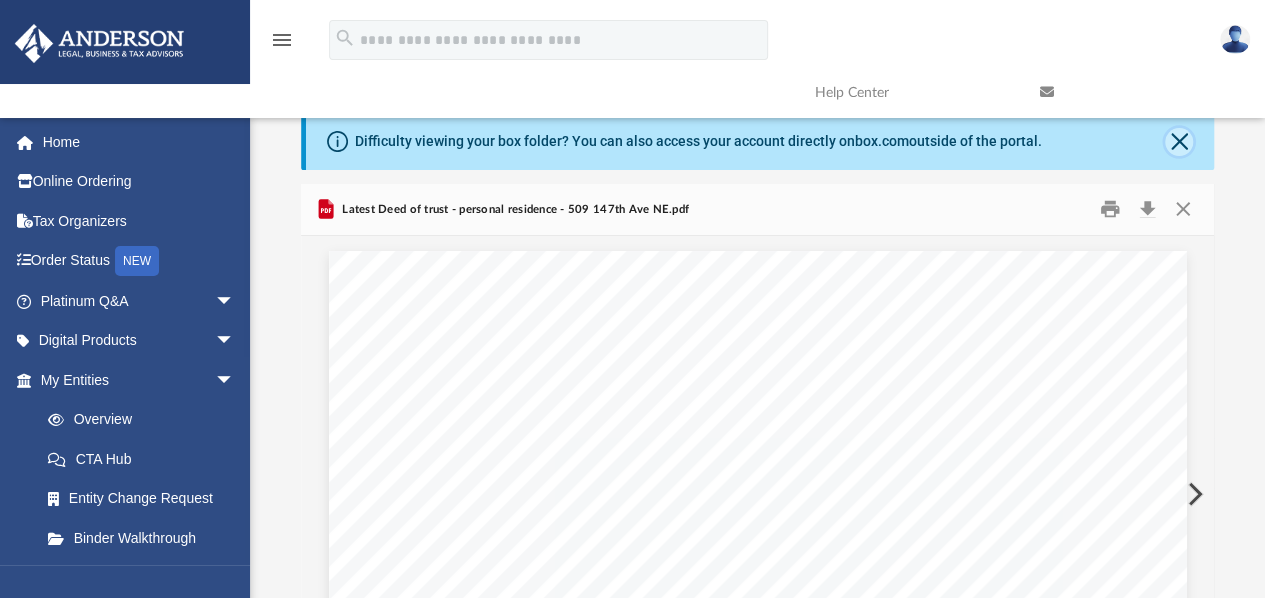 click 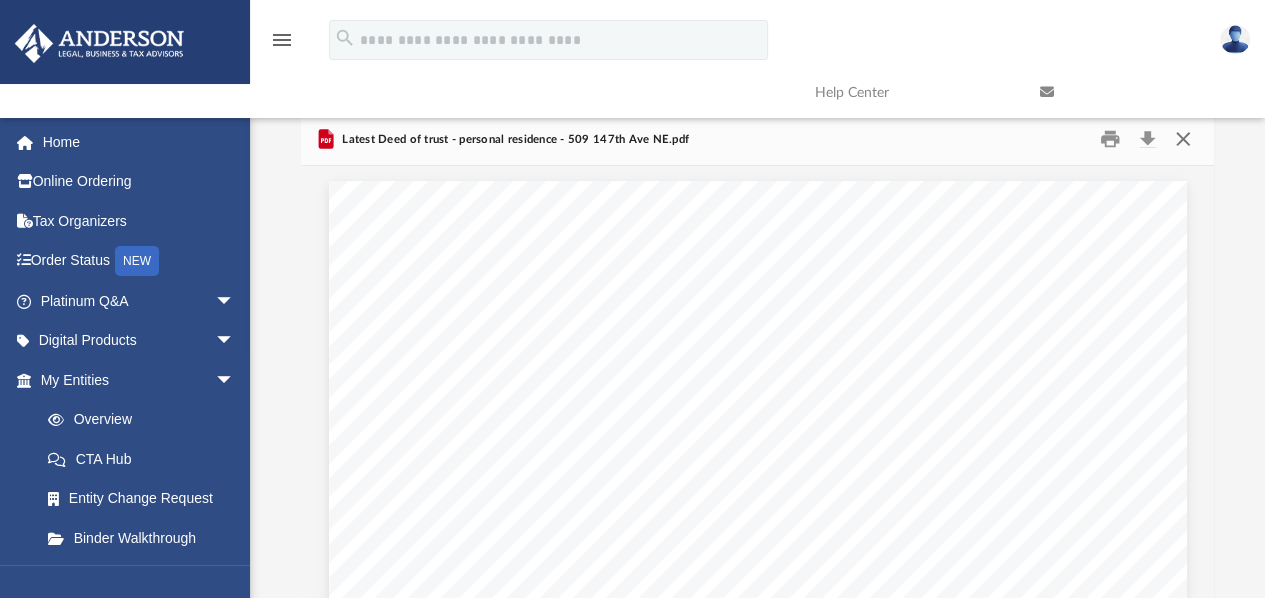 click at bounding box center [1183, 139] 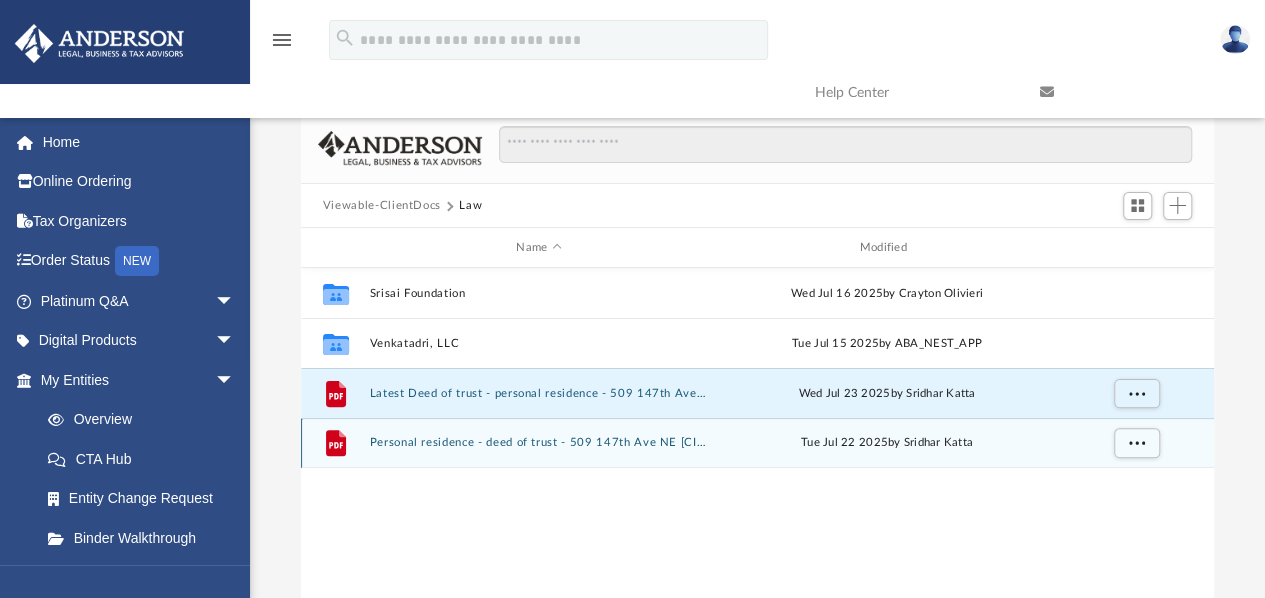click on "File Personal residence - deed of trust - 509 147th Ave NE Bellevue WA 98007.pdf Tue Jul 22 2025  by Sridhar Katta" at bounding box center [757, 443] 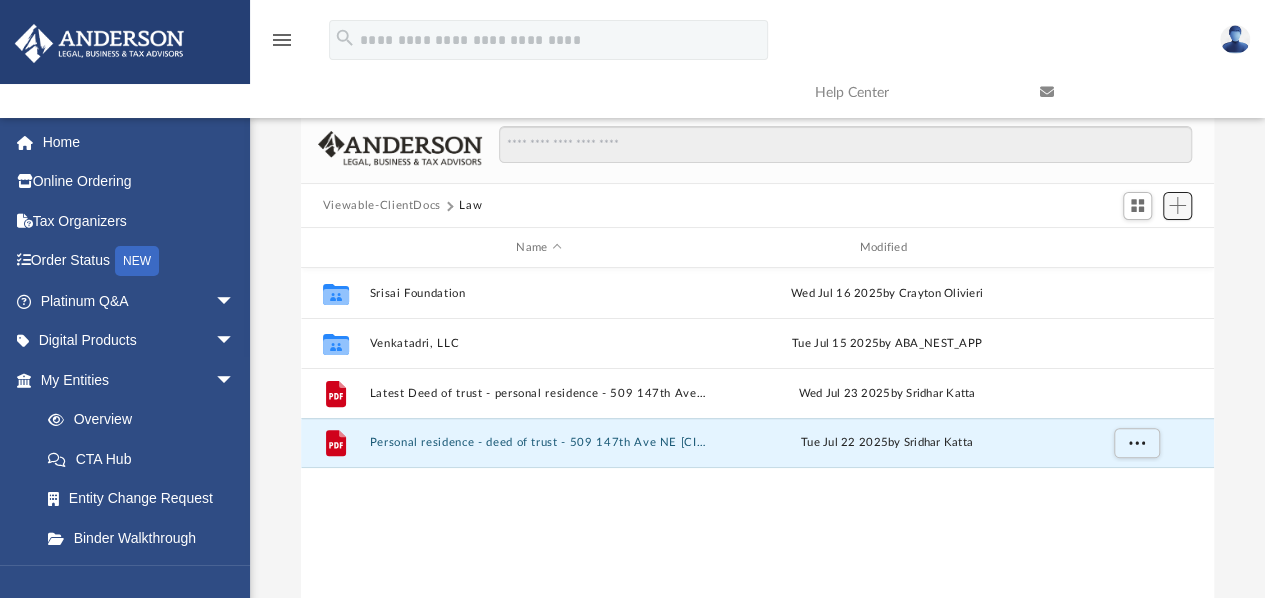 click at bounding box center [1177, 205] 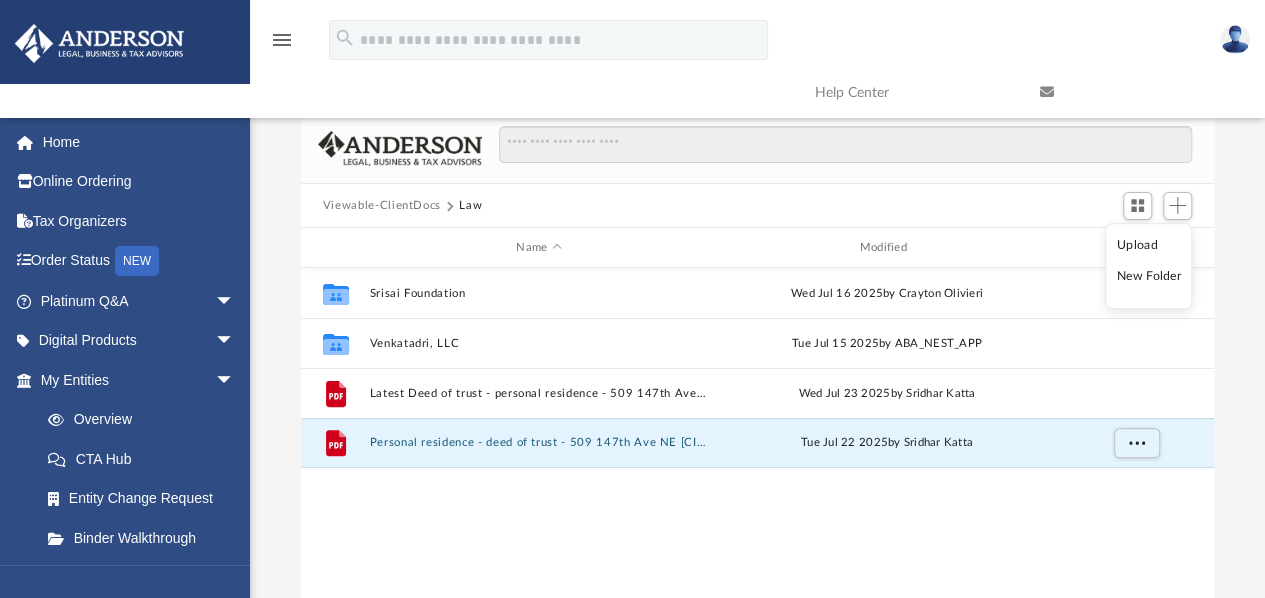 click on "Upload" at bounding box center [1149, 245] 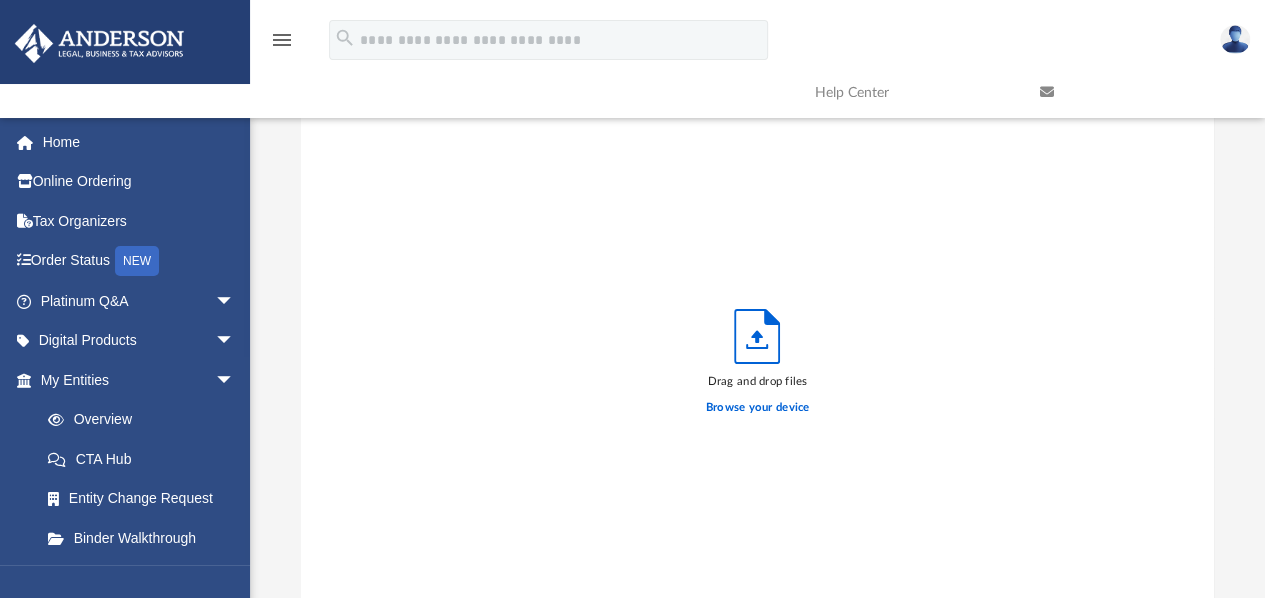 scroll, scrollTop: 17, scrollLeft: 16, axis: both 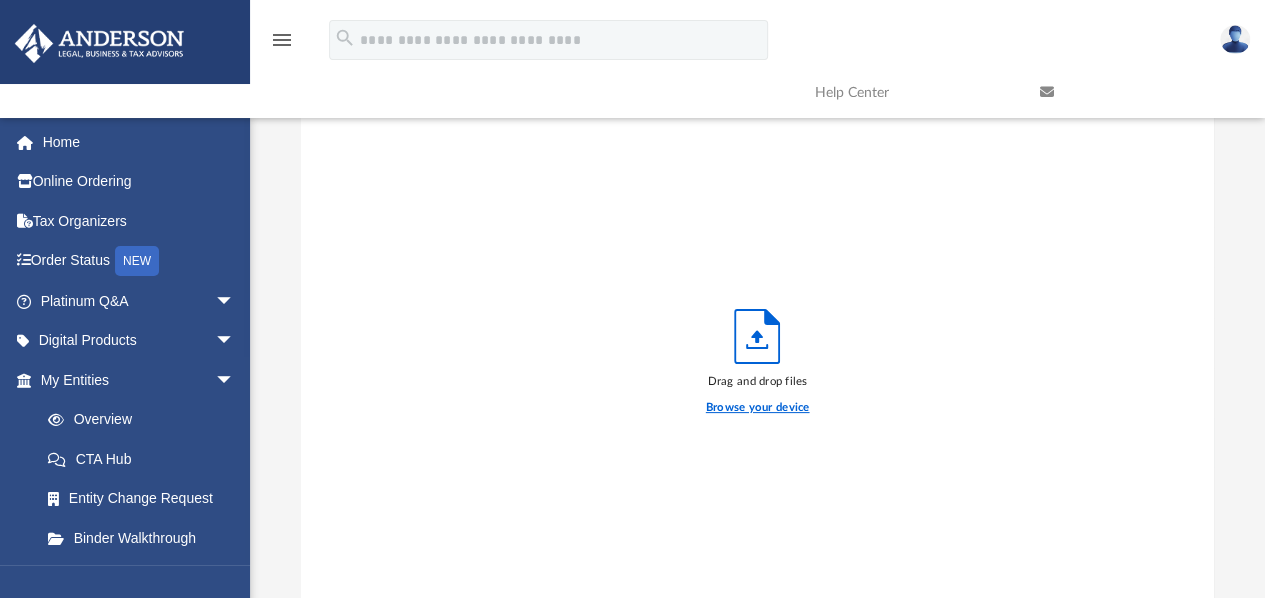 click on "Browse your device" at bounding box center [758, 408] 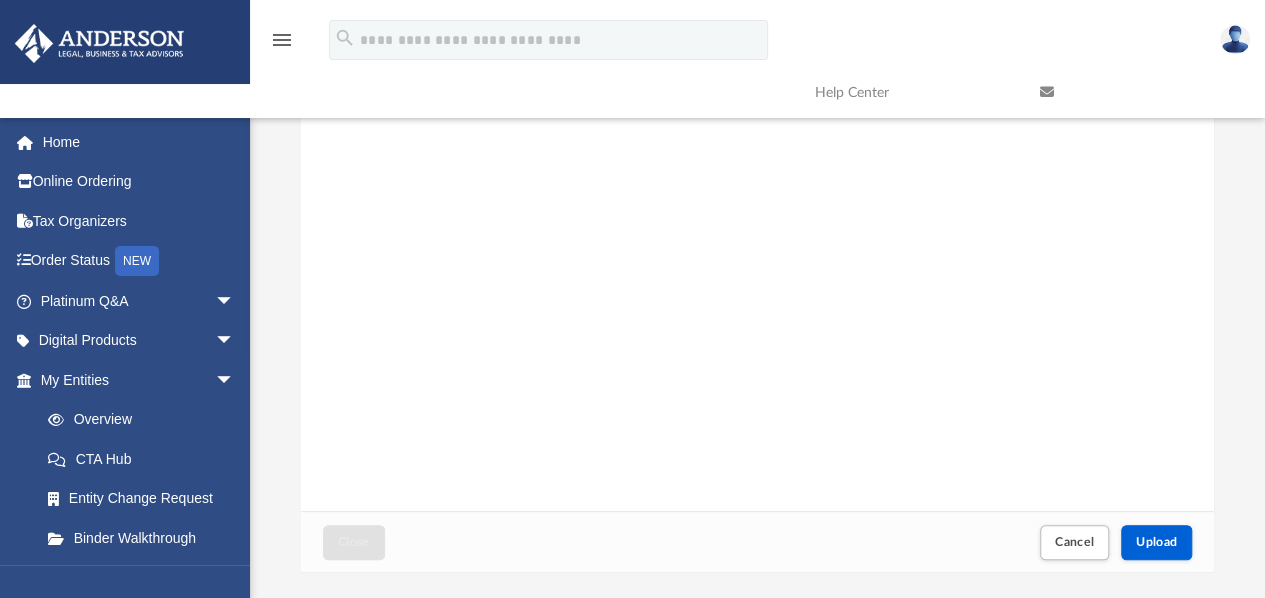 scroll, scrollTop: 200, scrollLeft: 0, axis: vertical 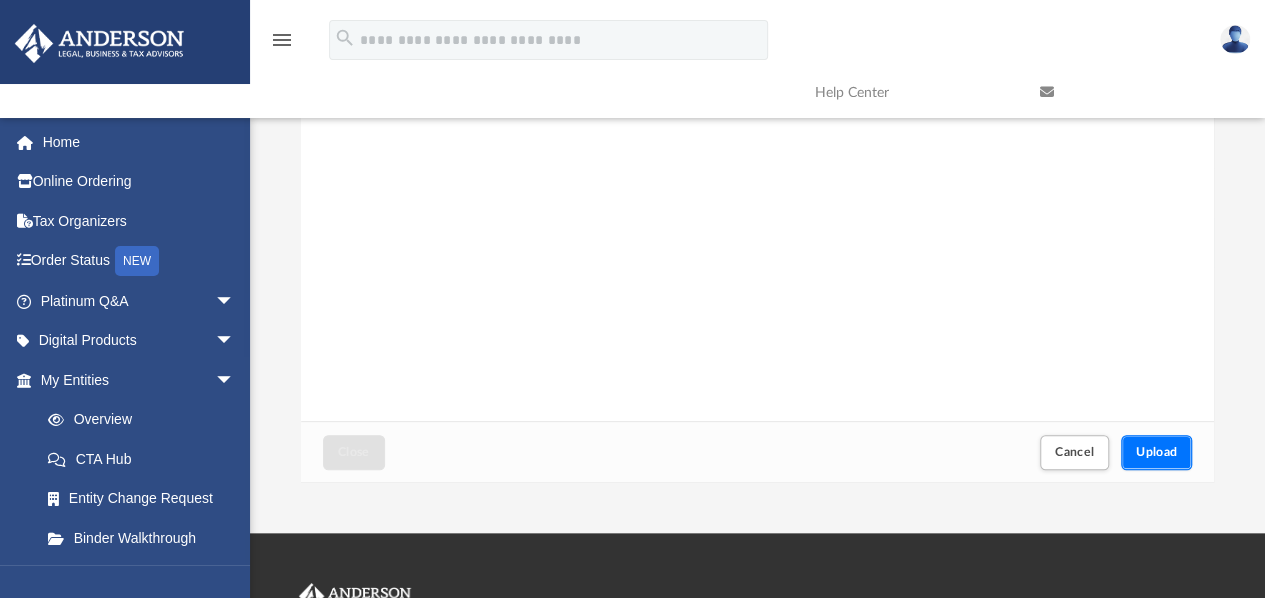 click on "Upload" at bounding box center (1157, 452) 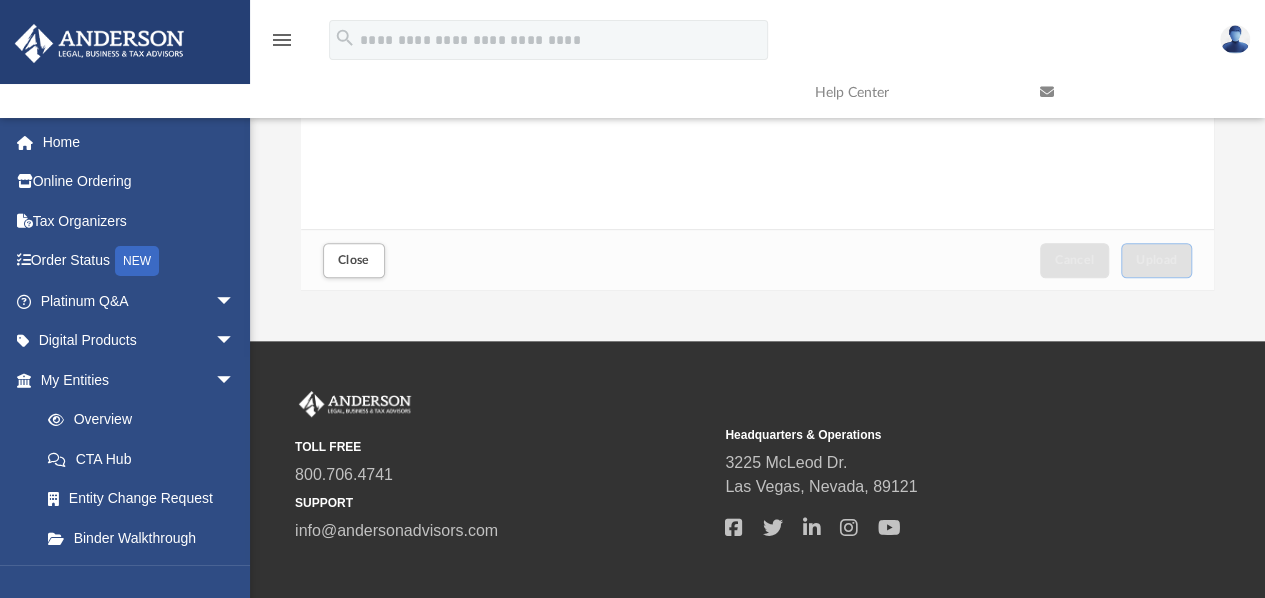 scroll, scrollTop: 400, scrollLeft: 0, axis: vertical 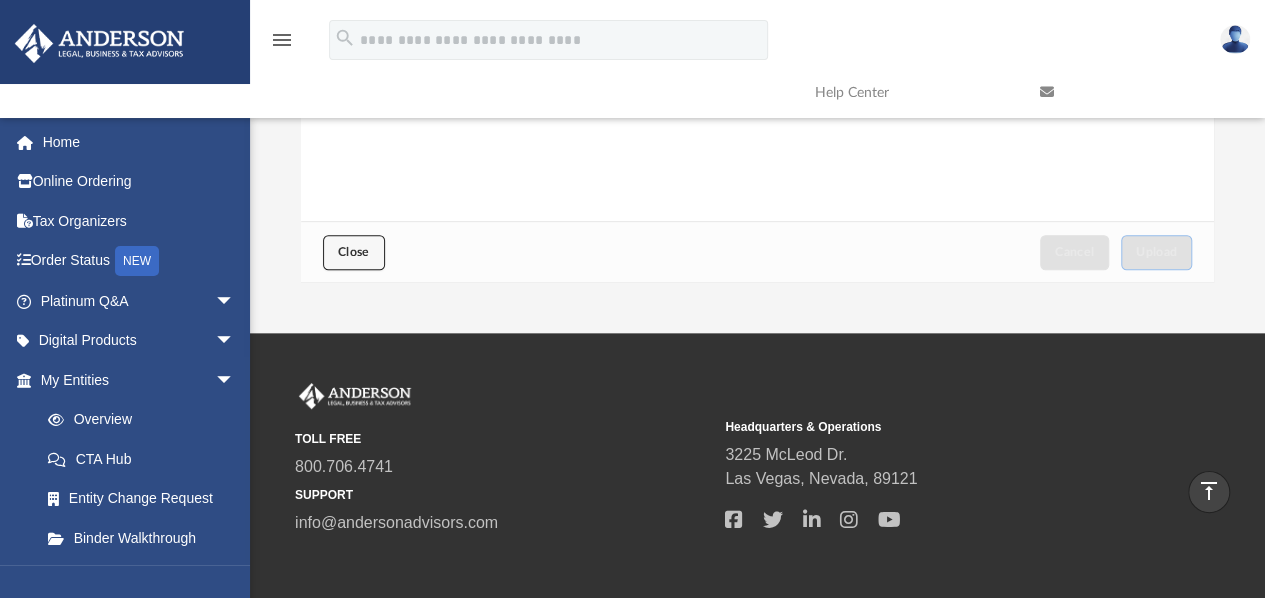 click on "Close" at bounding box center (354, 252) 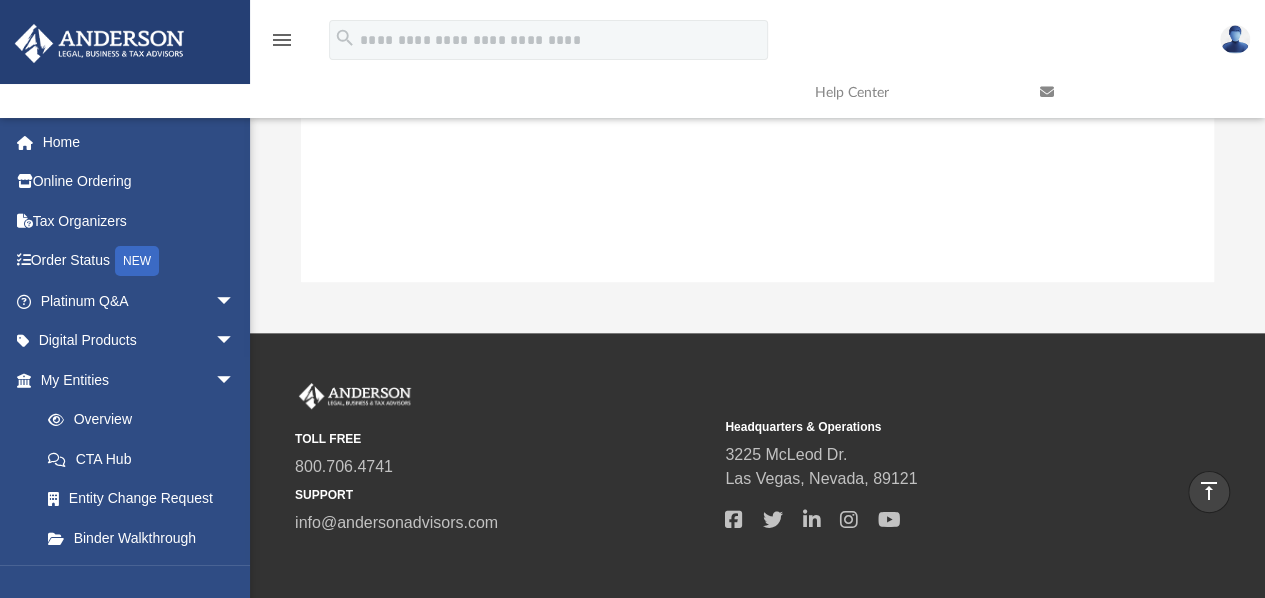 scroll, scrollTop: 0, scrollLeft: 0, axis: both 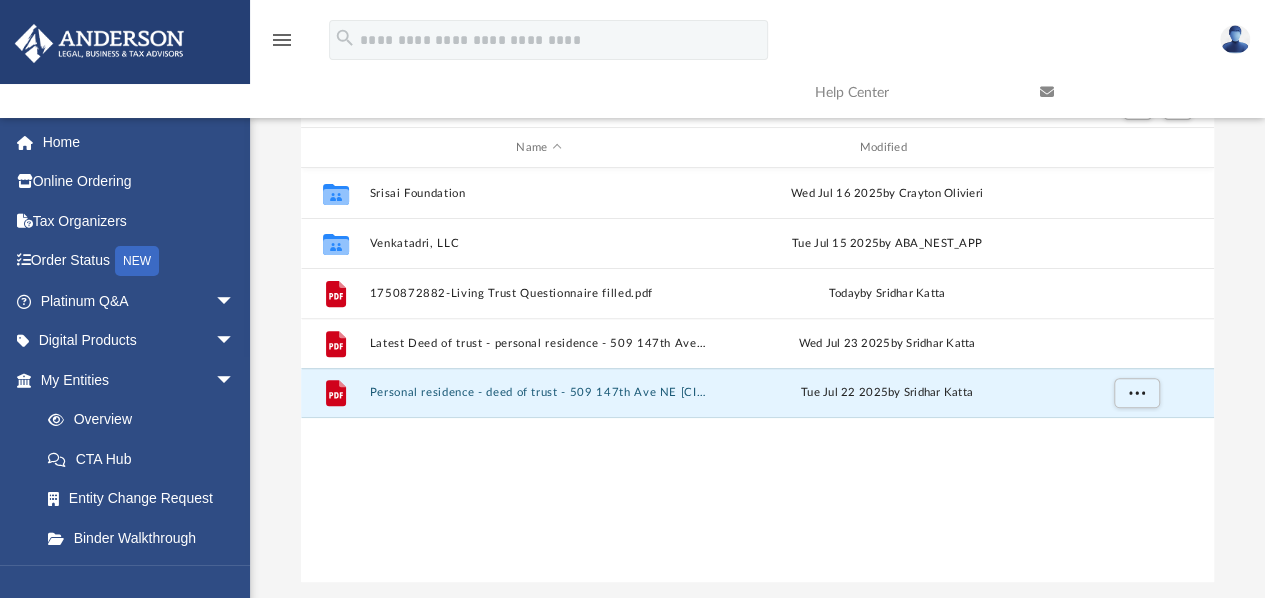 click on "Collaborated Folder Srisai Foundation Wed Jul 16 2025  by Crayton Olivieri Collaborated Folder Venkatadri, LLC Tue Jul 15 2025  by ABA_NEST_APP File 1750872882-Living Trust Questionnaire filled.pdf today  by Sridhar Katta File Latest Deed of trust - personal residence - 509 147th Ave NE.pdf Wed Jul 23 2025  by Sridhar Katta File Personal residence - deed of trust - 509 147th Ave NE Bellevue WA 98007.pdf Tue Jul 22 2025  by Sridhar Katta" at bounding box center (757, 375) 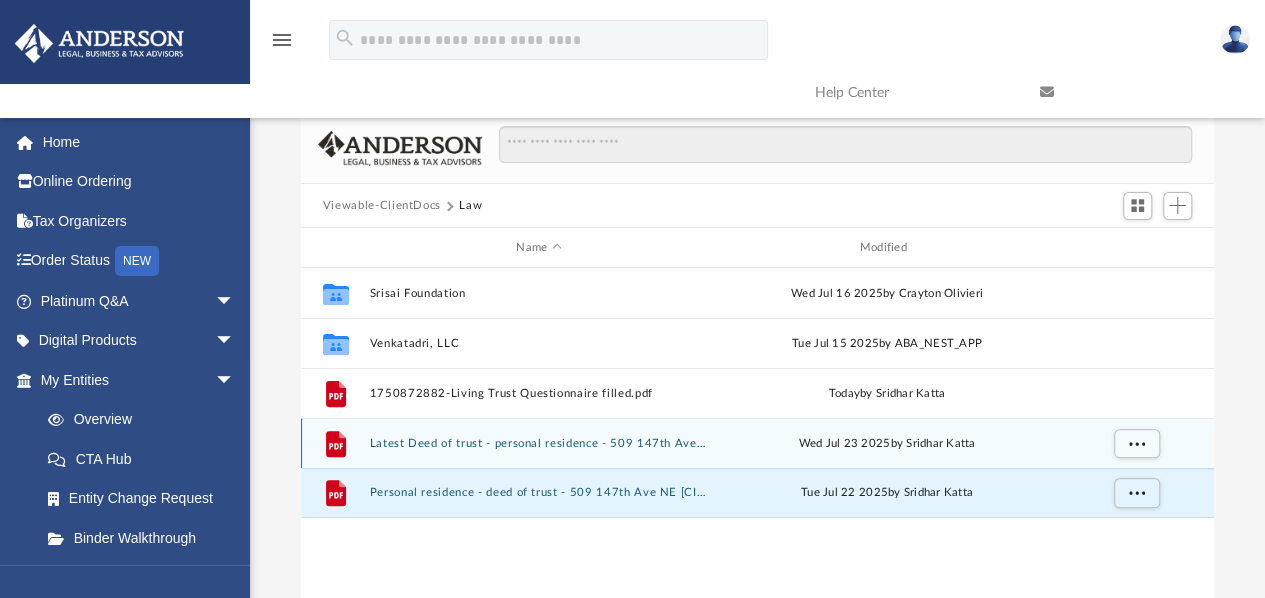 scroll, scrollTop: 100, scrollLeft: 0, axis: vertical 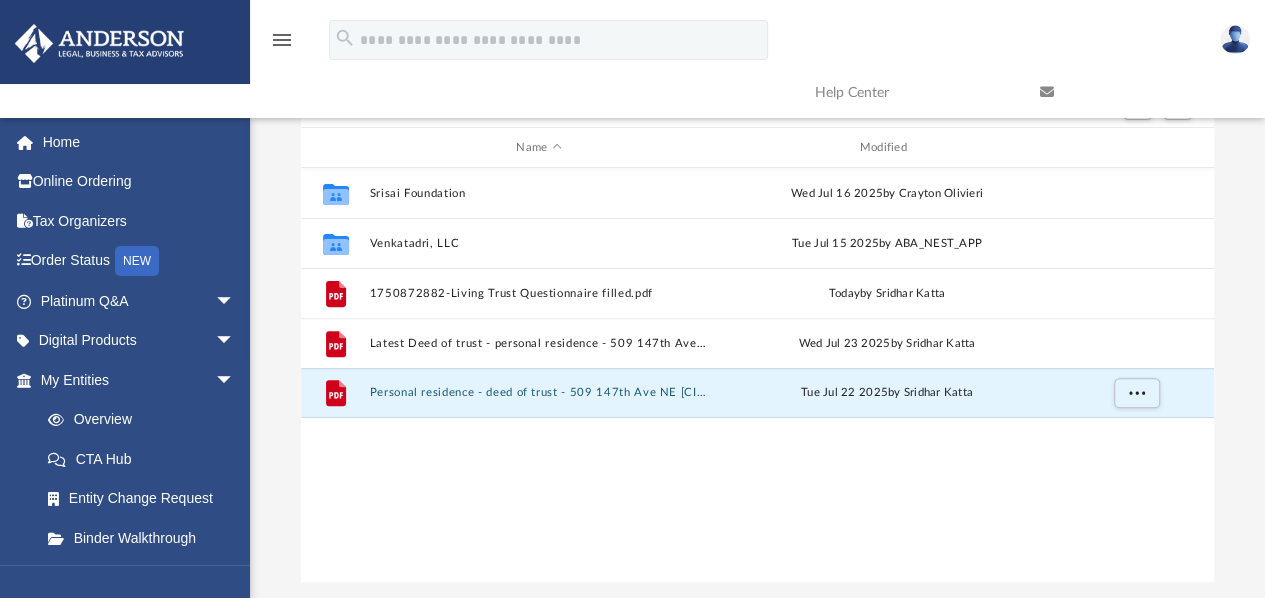 drag, startPoint x: 602, startPoint y: 482, endPoint x: 567, endPoint y: 469, distance: 37.336308 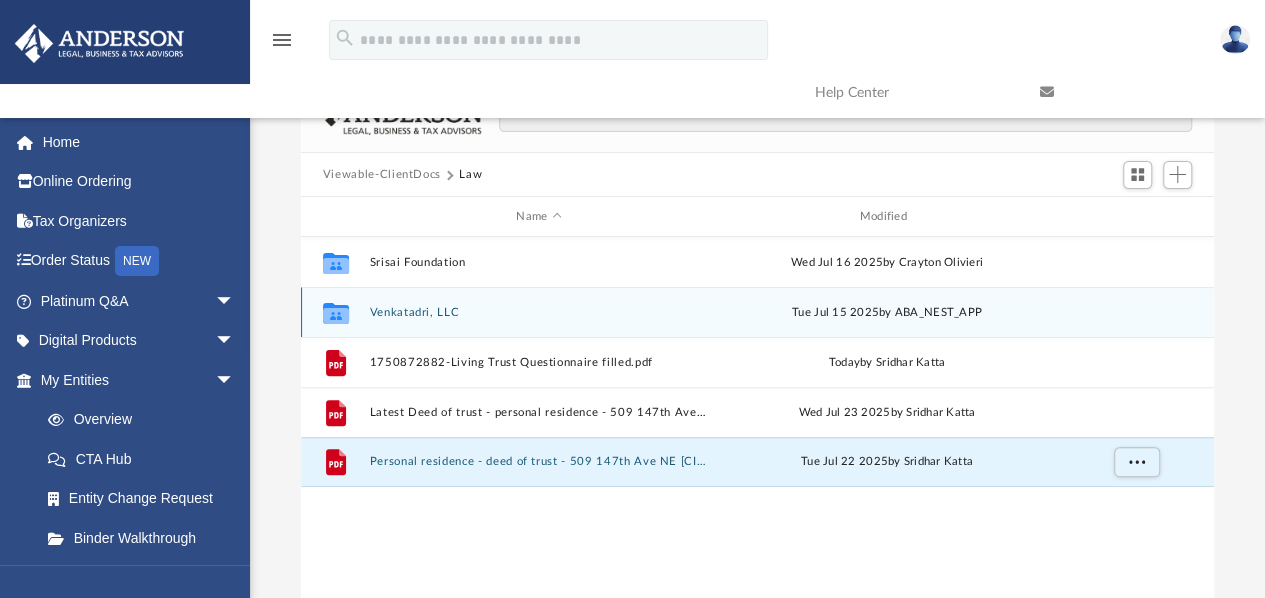 scroll, scrollTop: 0, scrollLeft: 0, axis: both 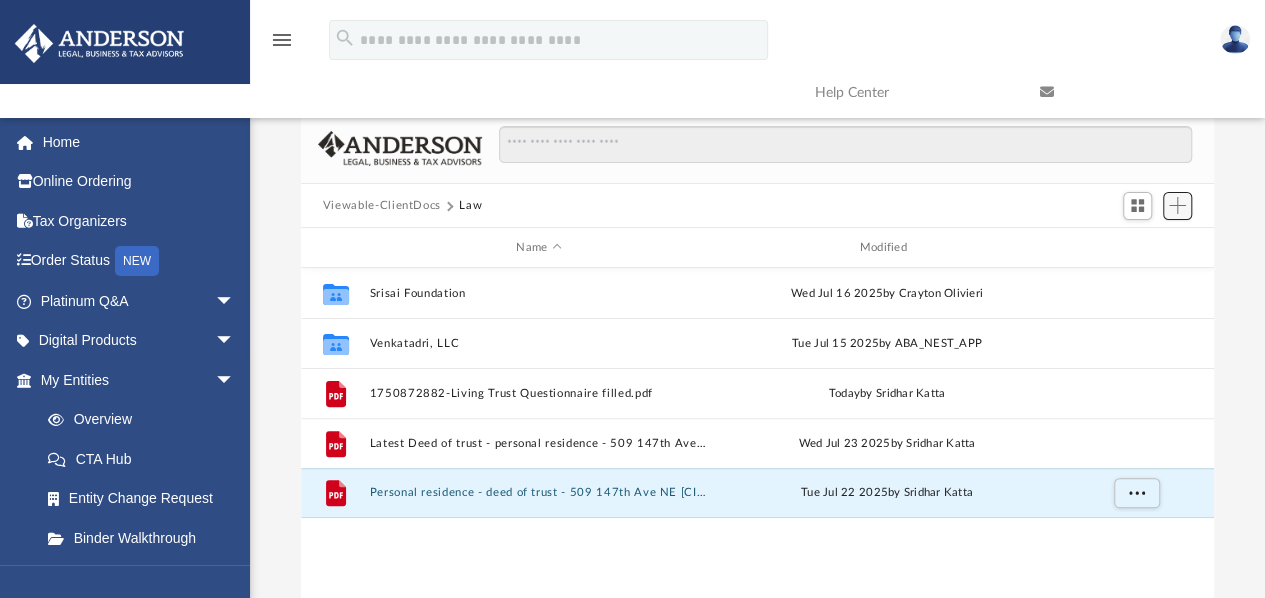 click at bounding box center (1178, 206) 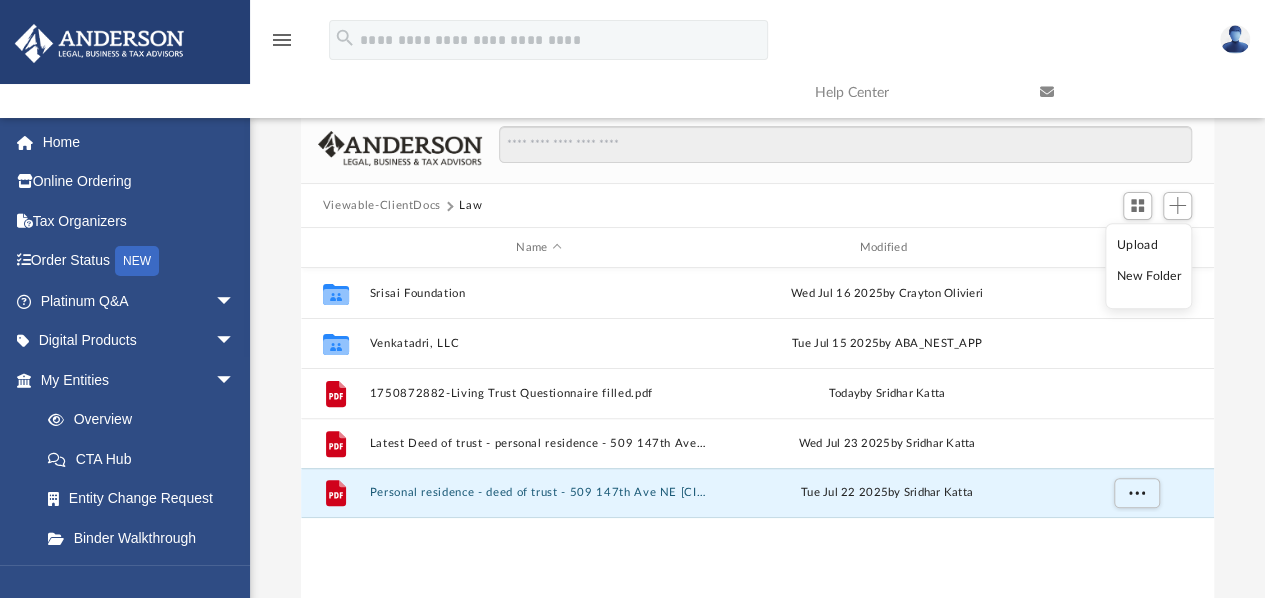 click on "New Folder" at bounding box center (1149, 276) 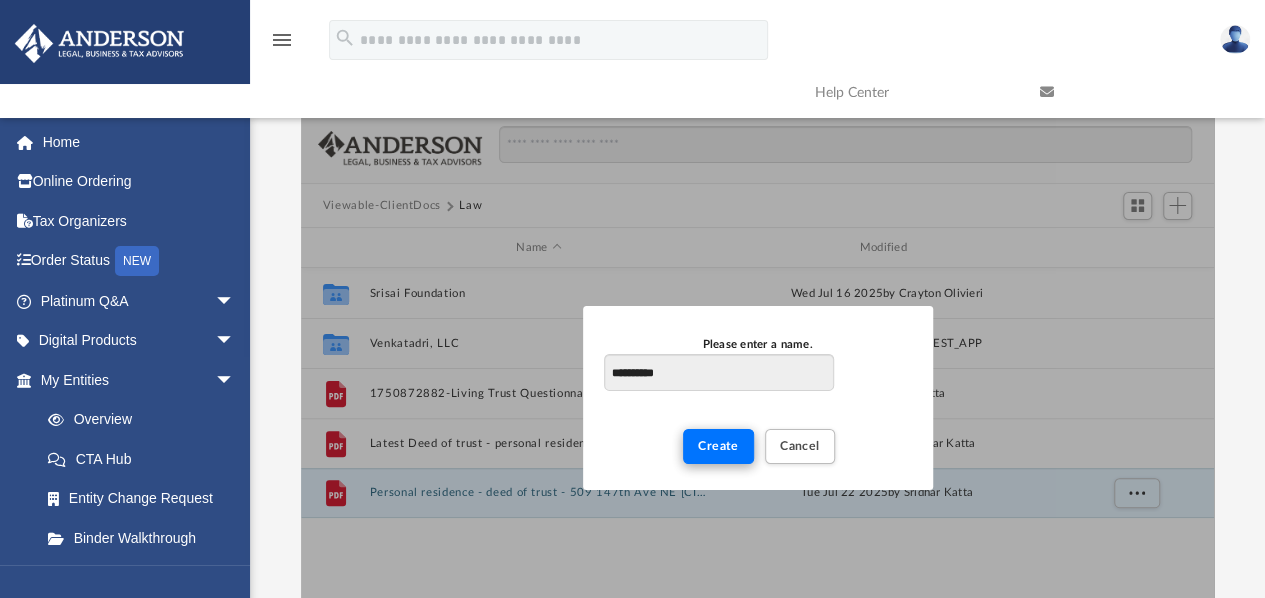 type on "**********" 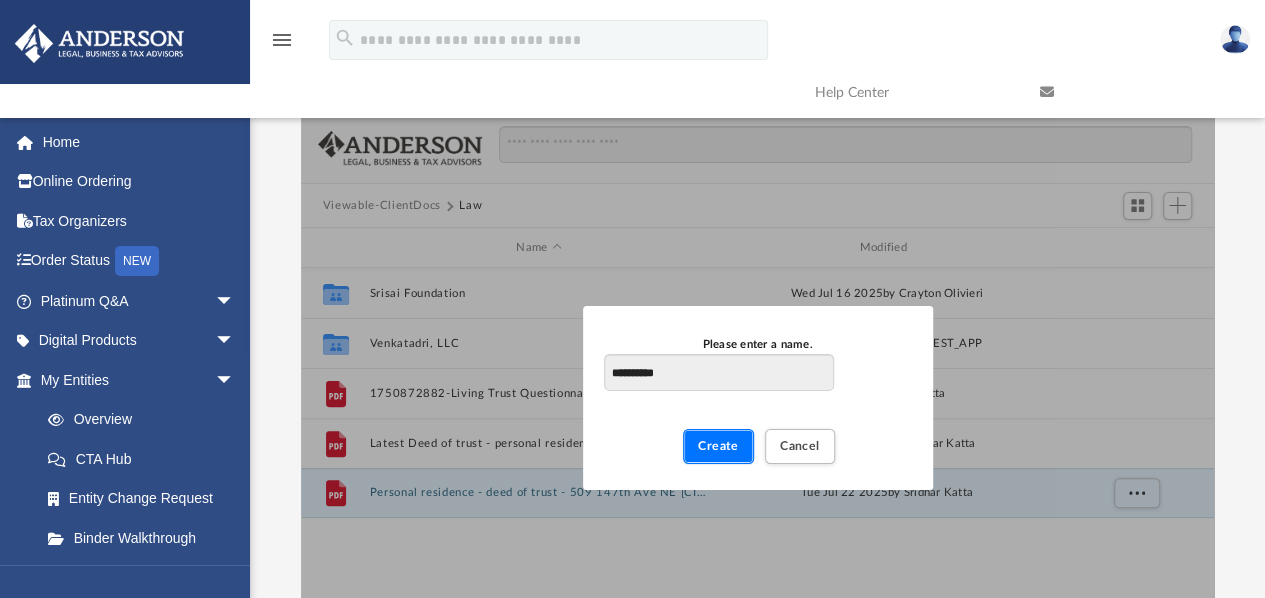 click on "Create" at bounding box center [718, 446] 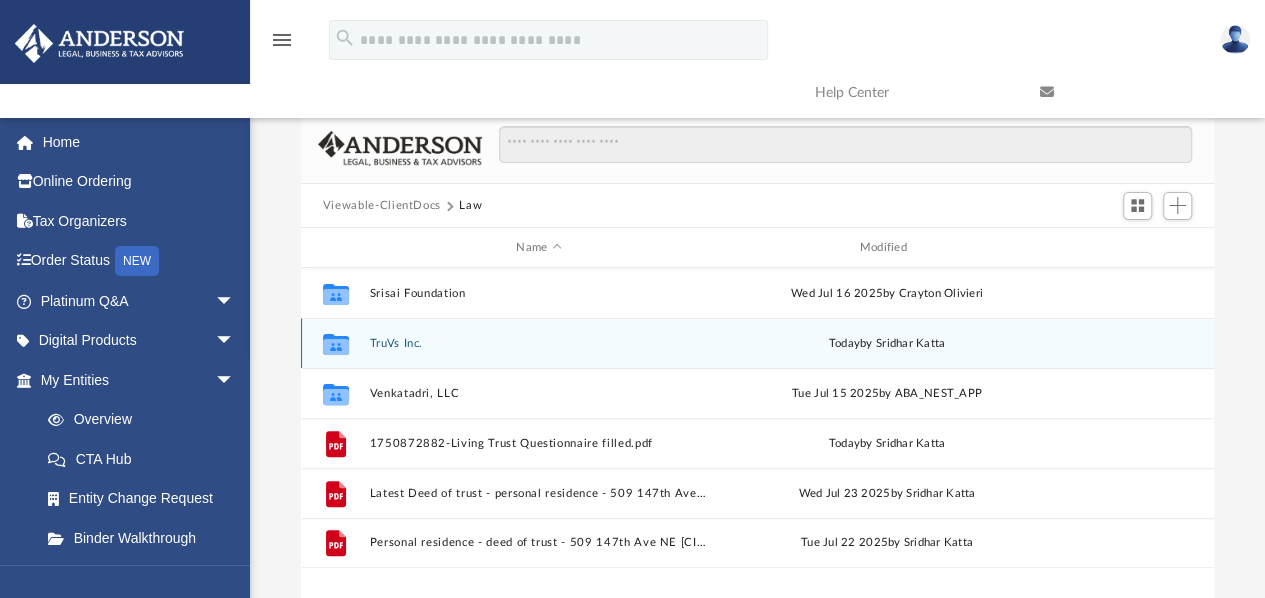 click 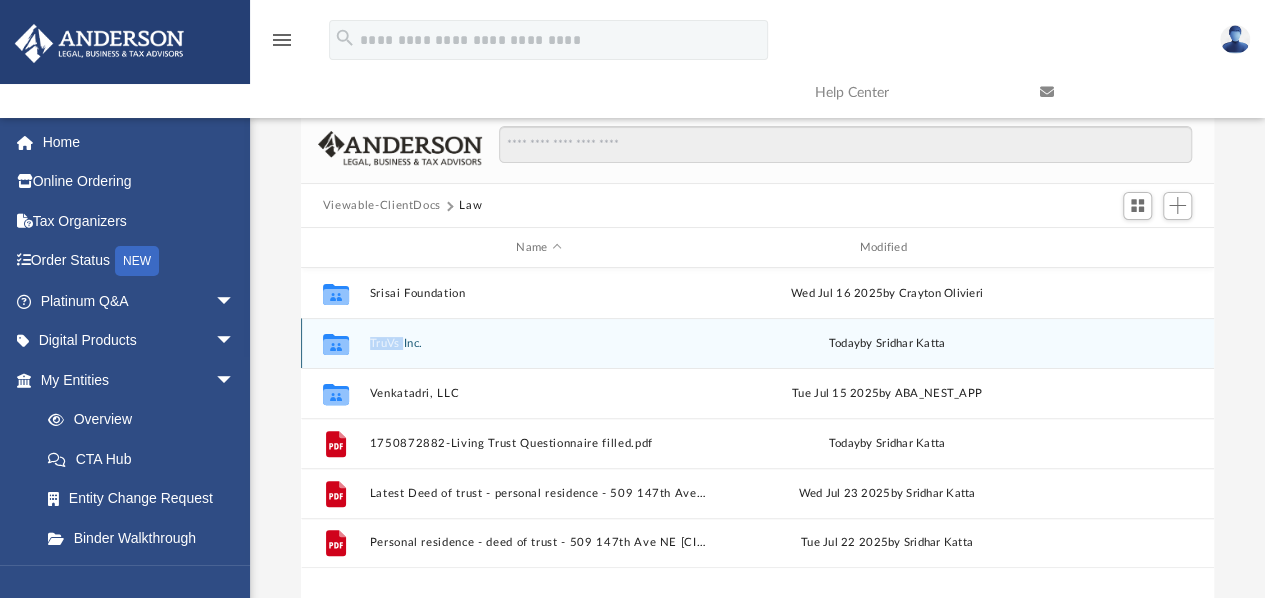 click 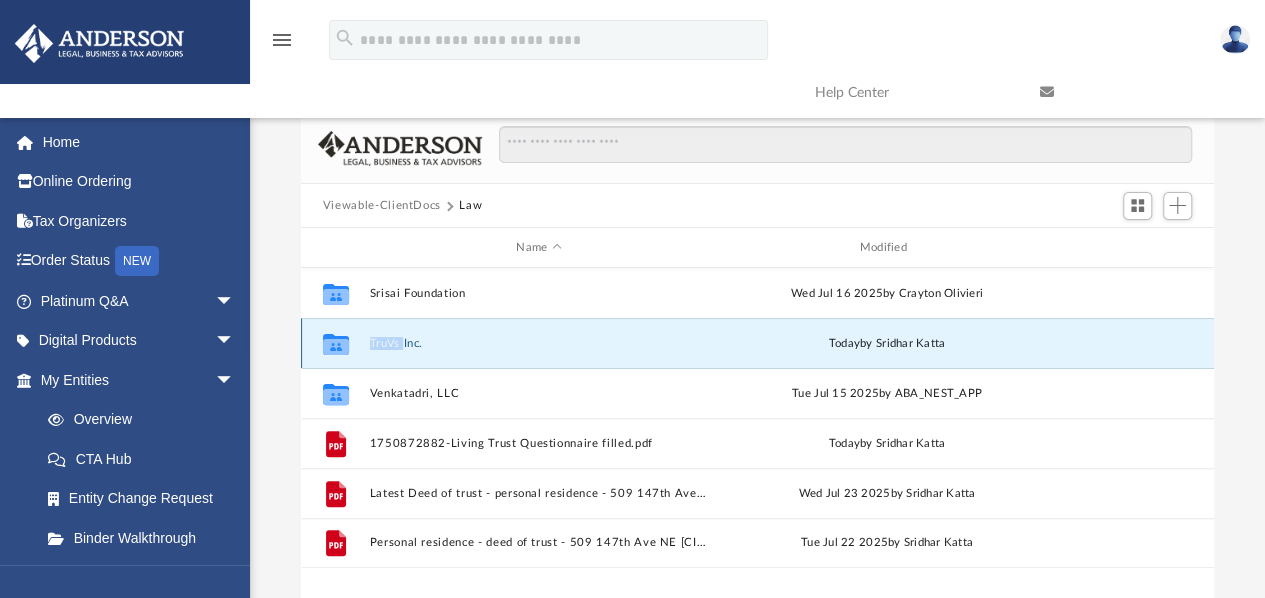 click on "TruVs Inc." at bounding box center [538, 343] 